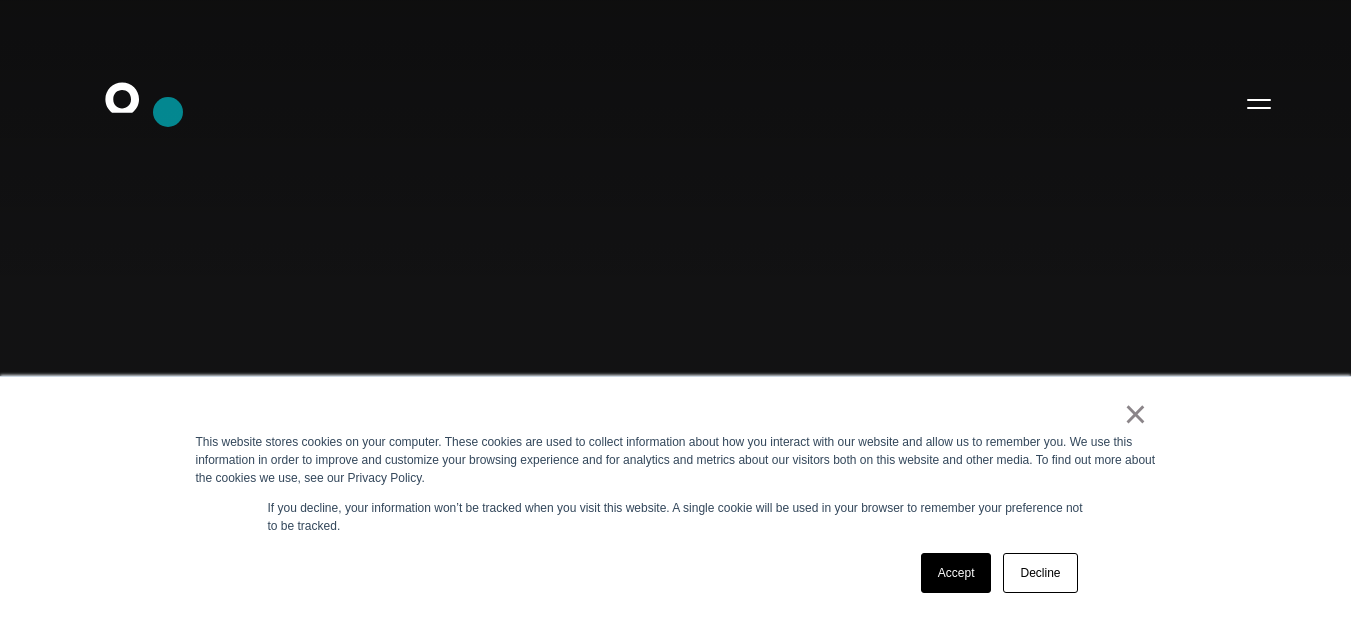 scroll, scrollTop: 4759, scrollLeft: 0, axis: vertical 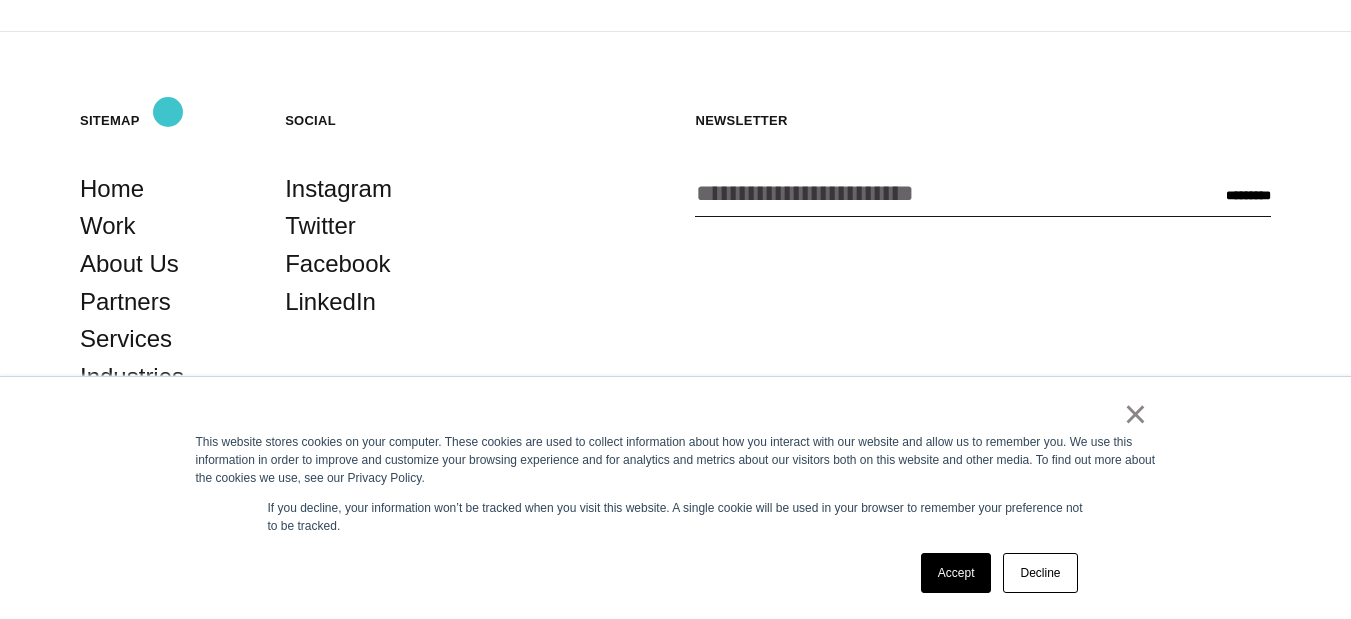 click on "Contact" at bounding box center [121, 414] 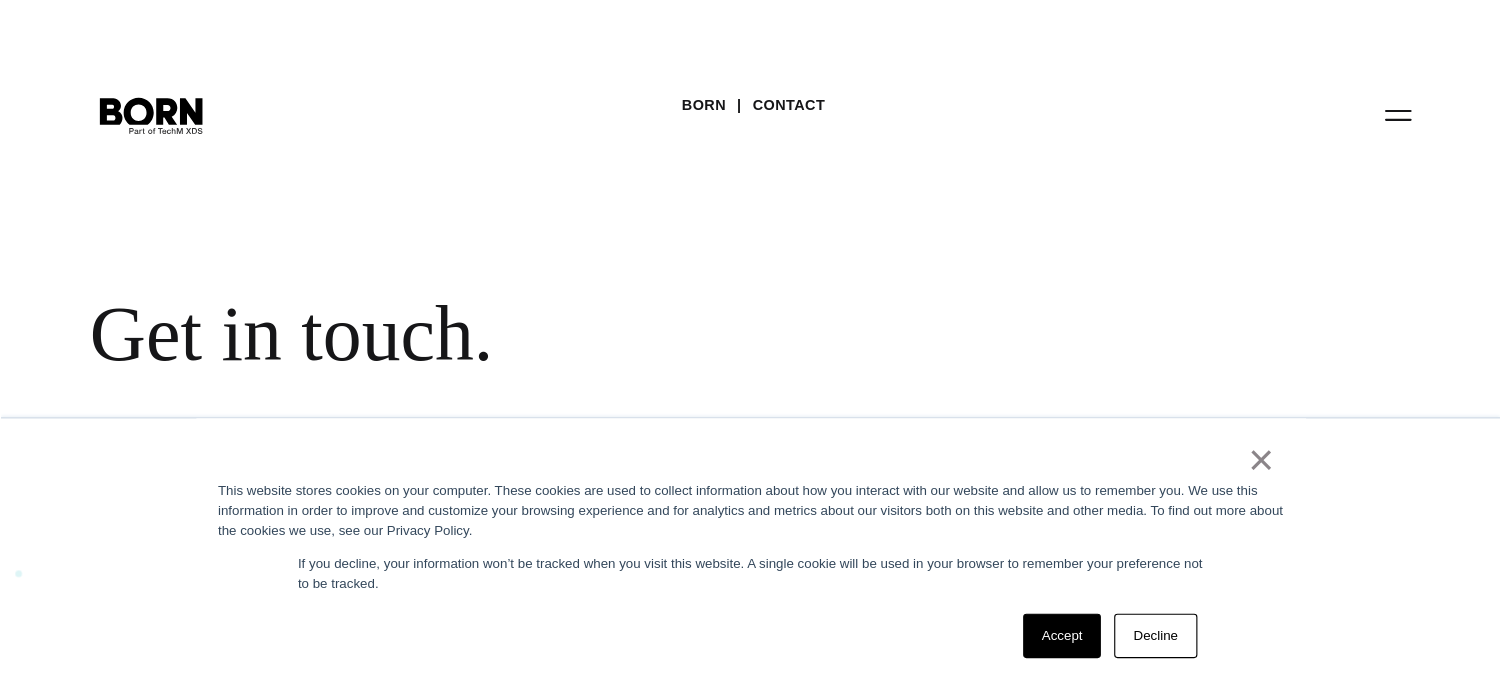 scroll, scrollTop: 0, scrollLeft: 0, axis: both 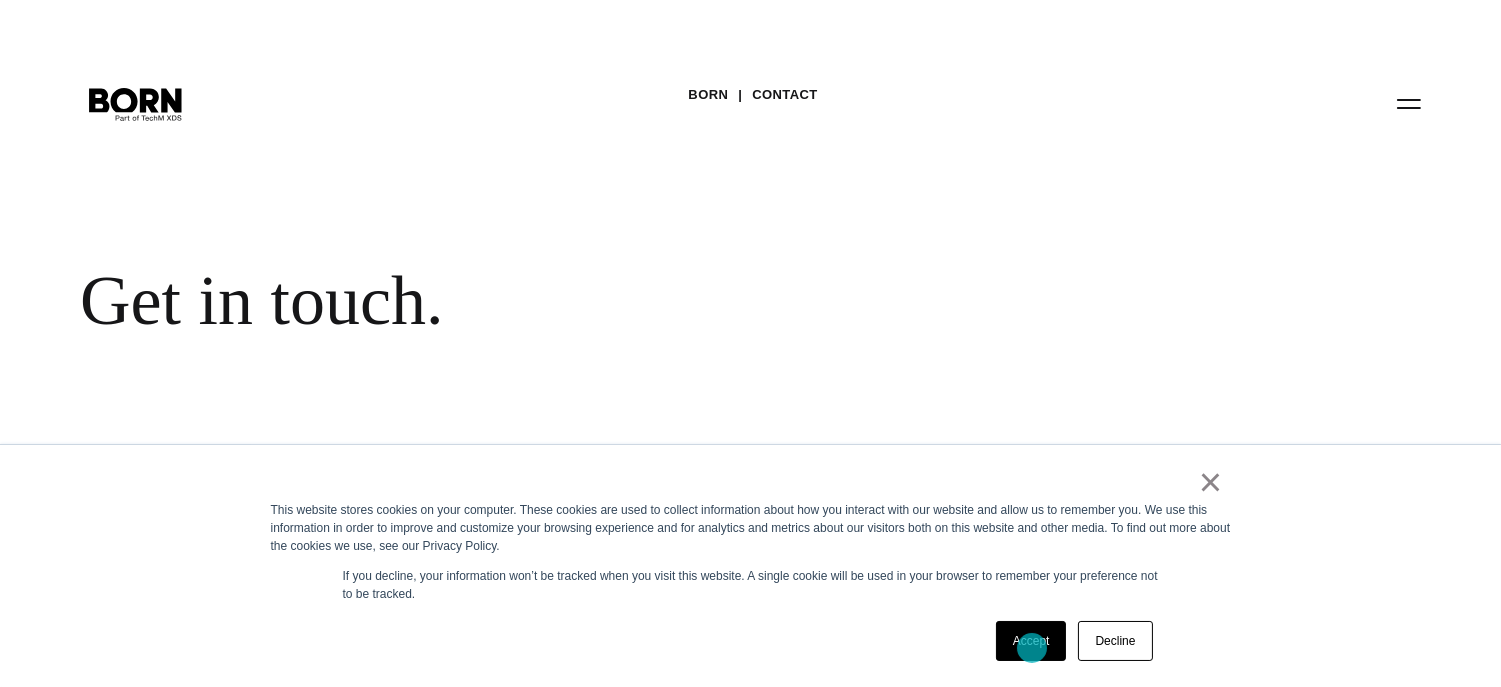 click on "Accept" at bounding box center (1031, 641) 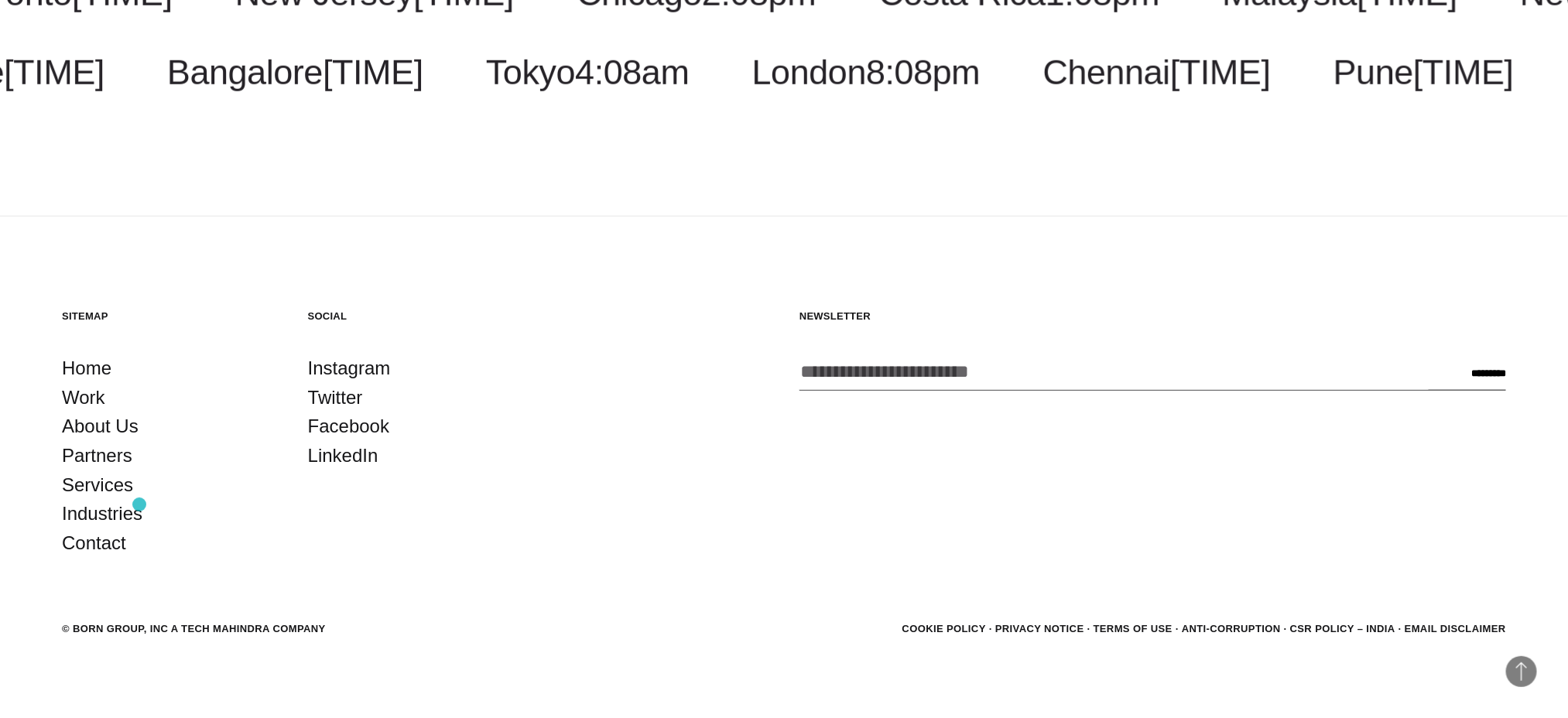 scroll, scrollTop: 3955, scrollLeft: 0, axis: vertical 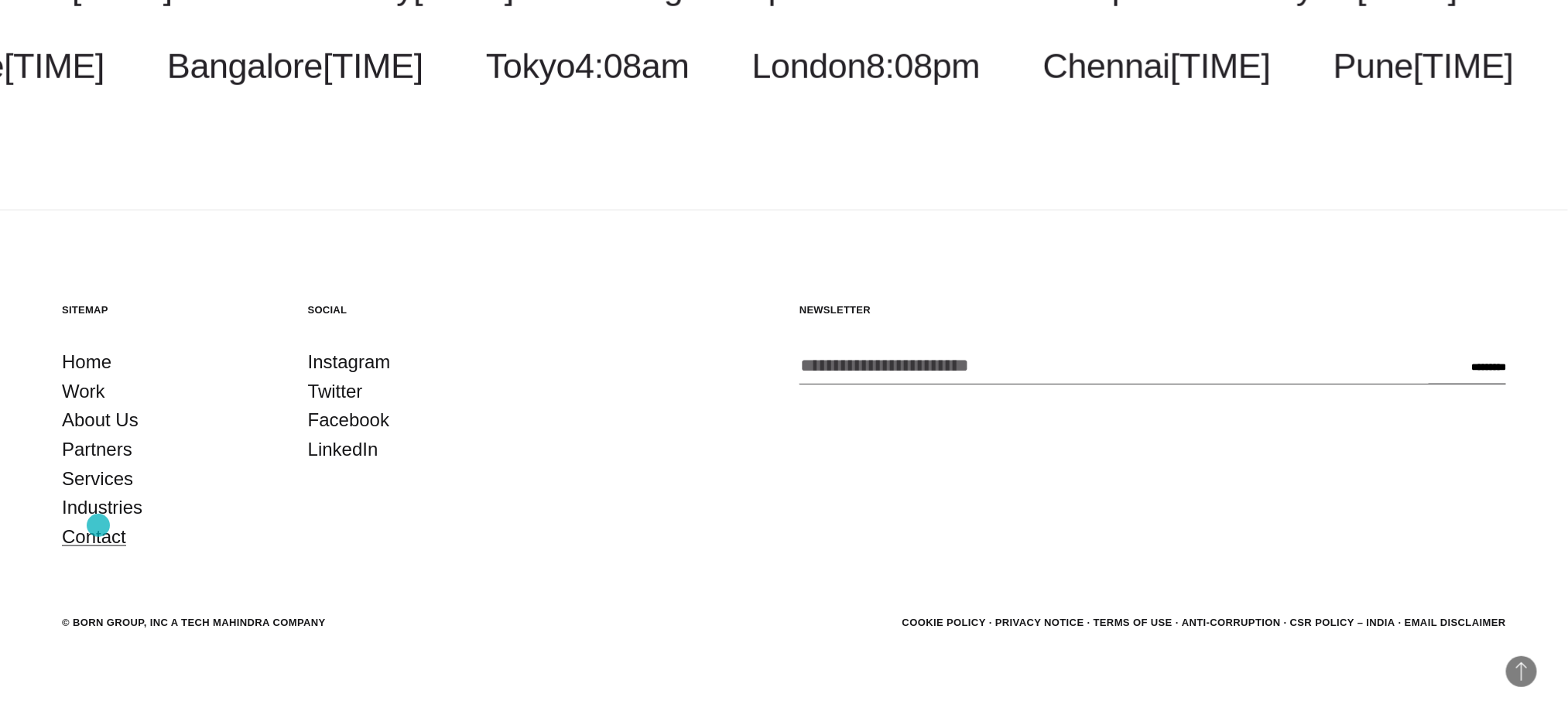 click on "Contact" at bounding box center (94, 537) 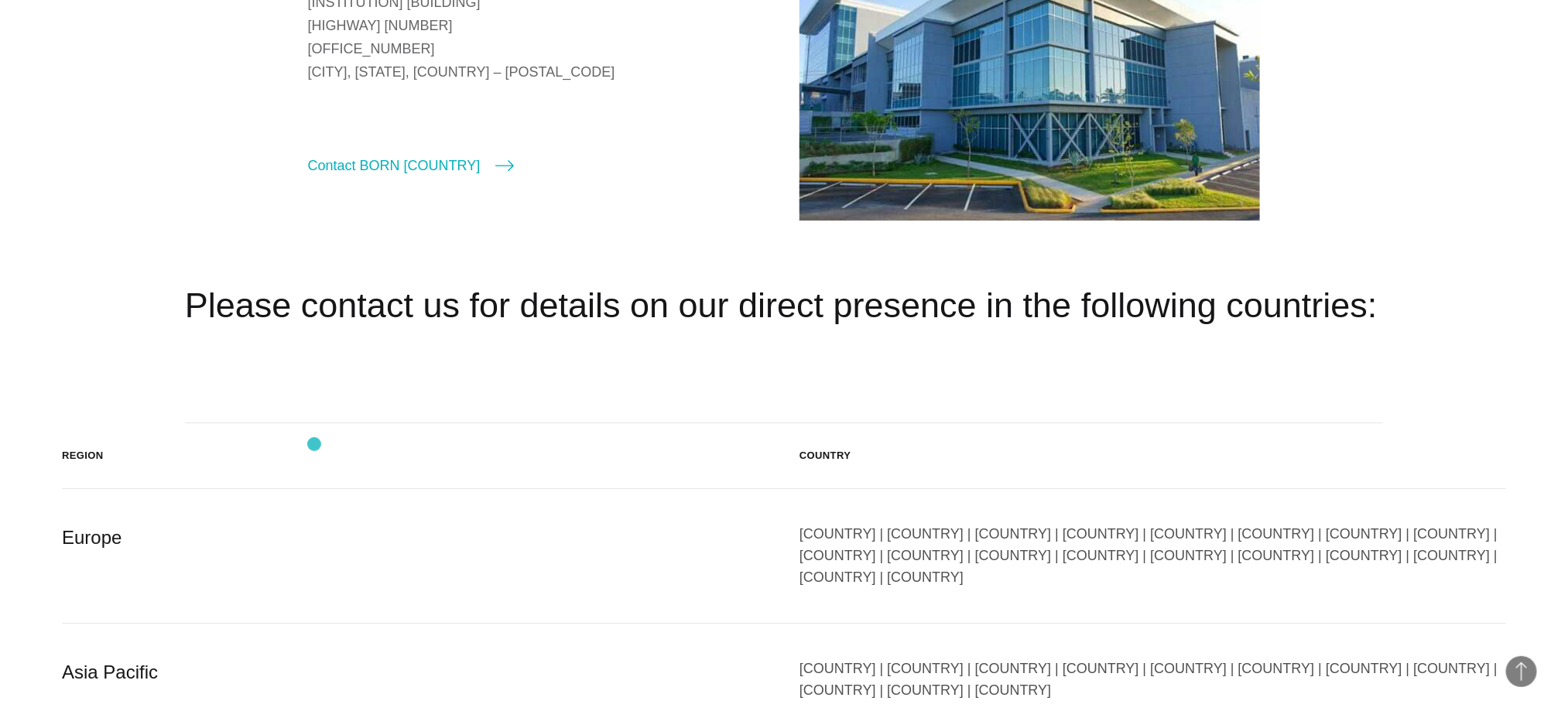 scroll, scrollTop: 2785, scrollLeft: 0, axis: vertical 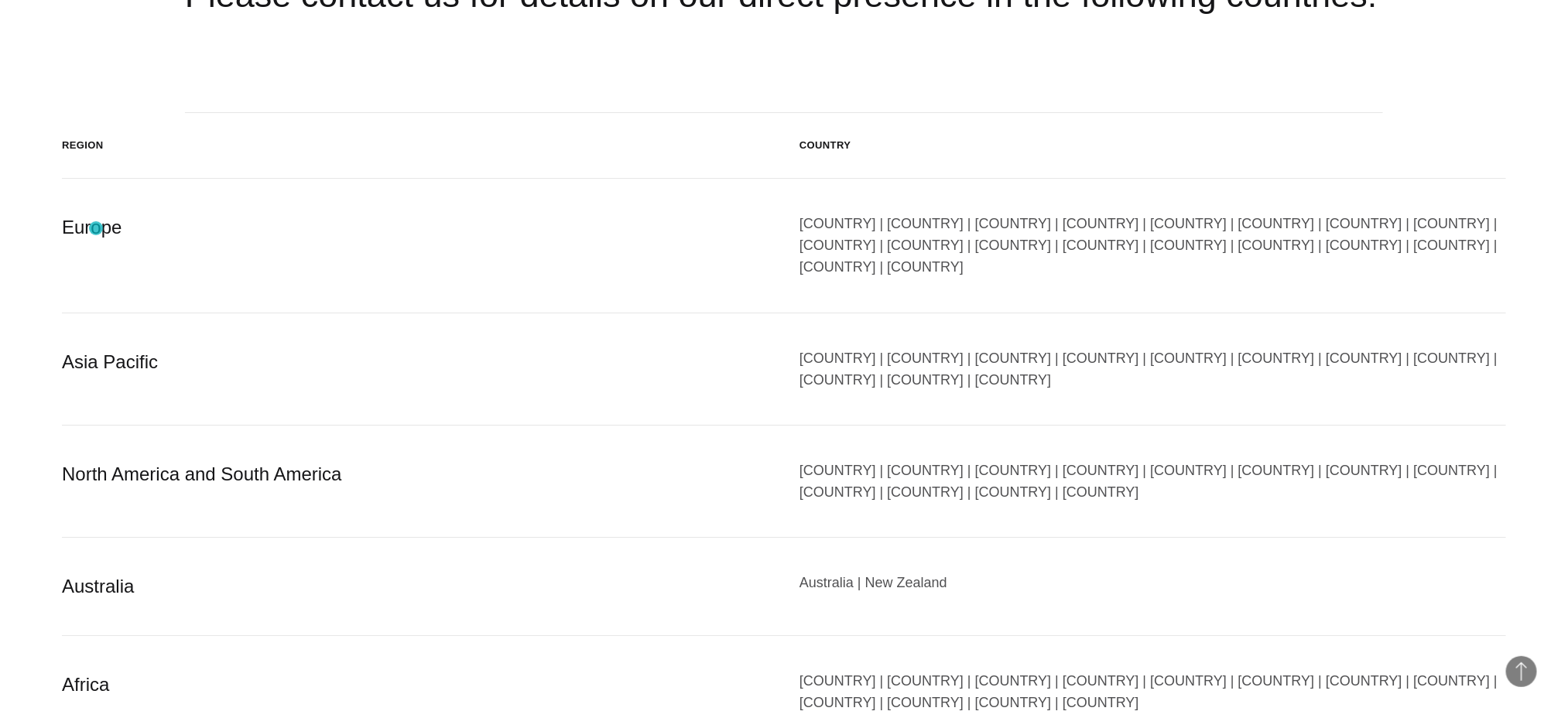 click on "Europe" at bounding box center [415, 245] 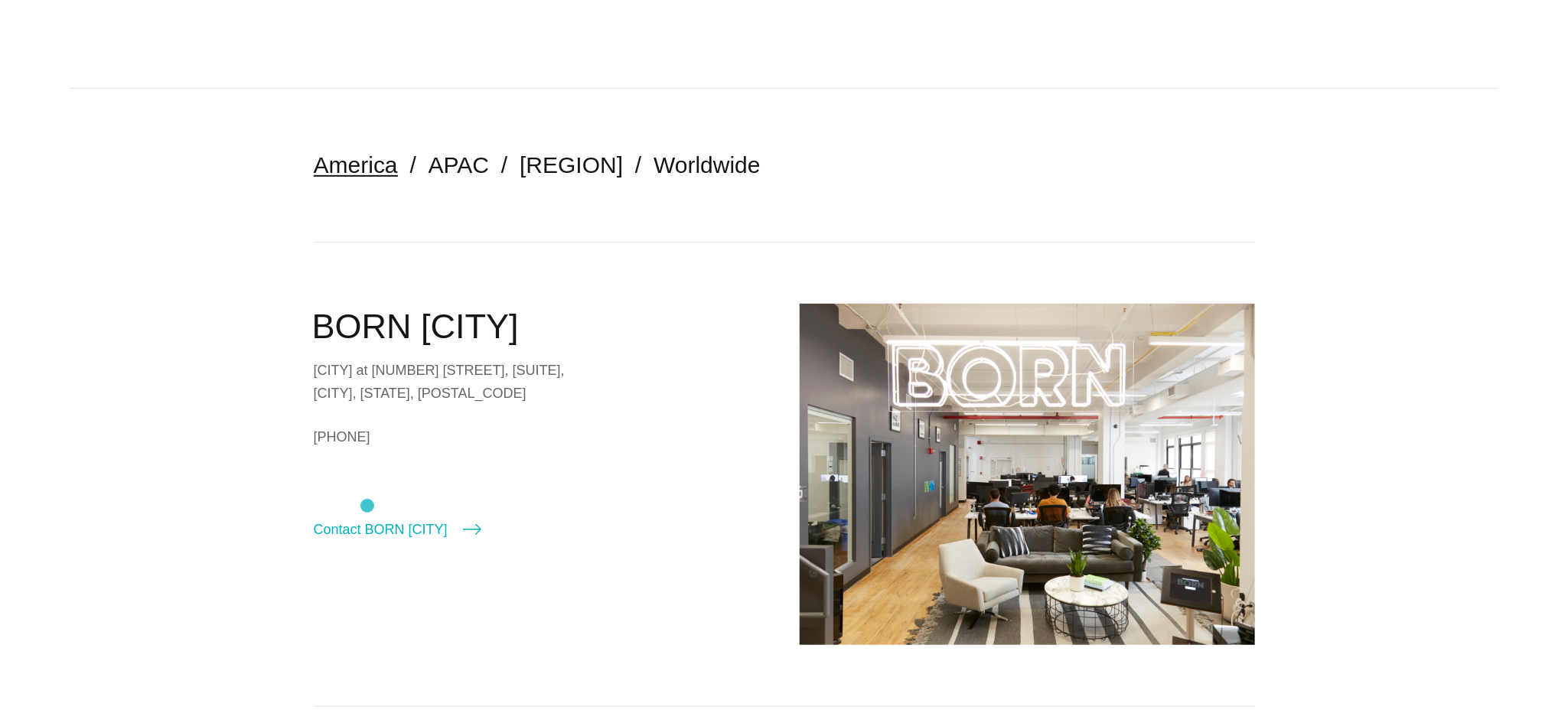 scroll, scrollTop: 306, scrollLeft: 0, axis: vertical 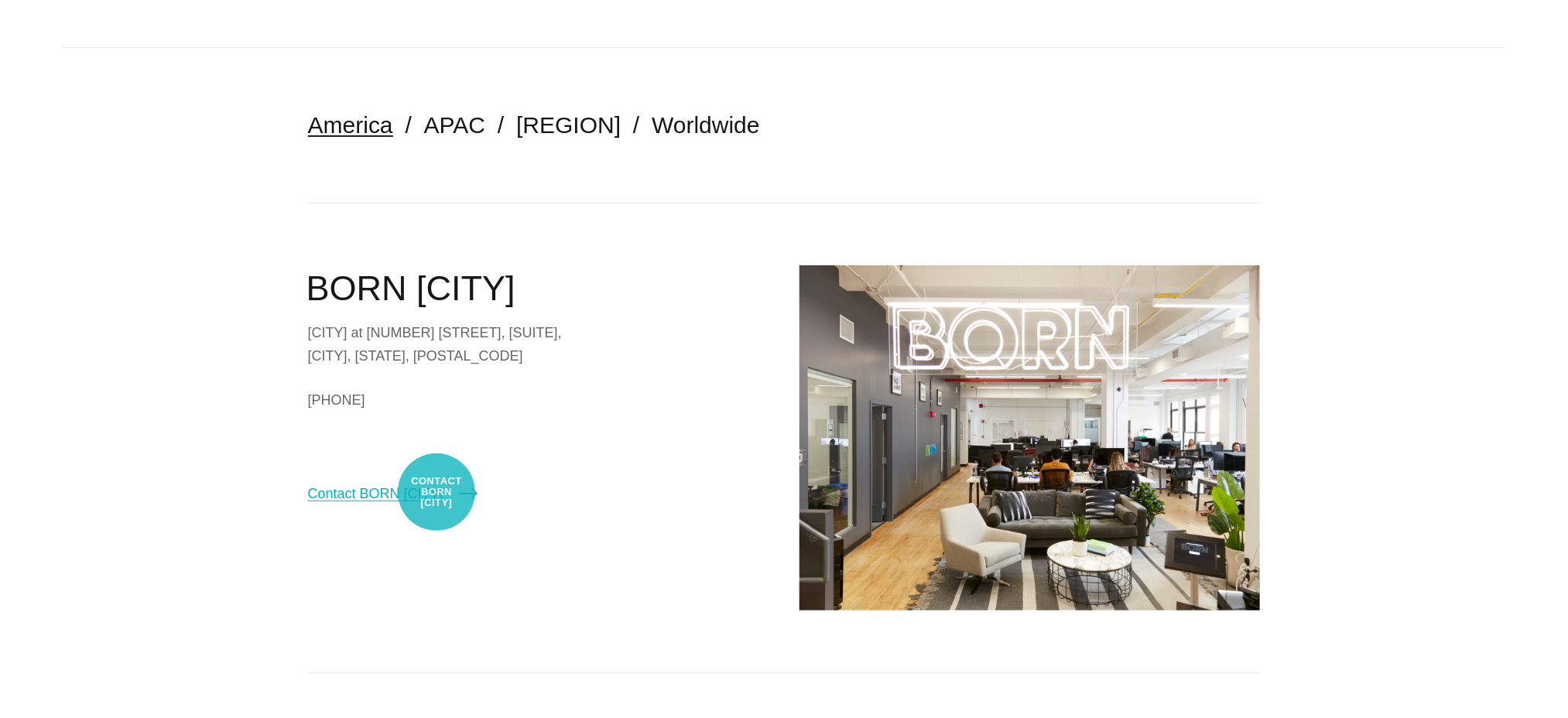 click on "Contact BORN [CITY]" at bounding box center [392, 494] 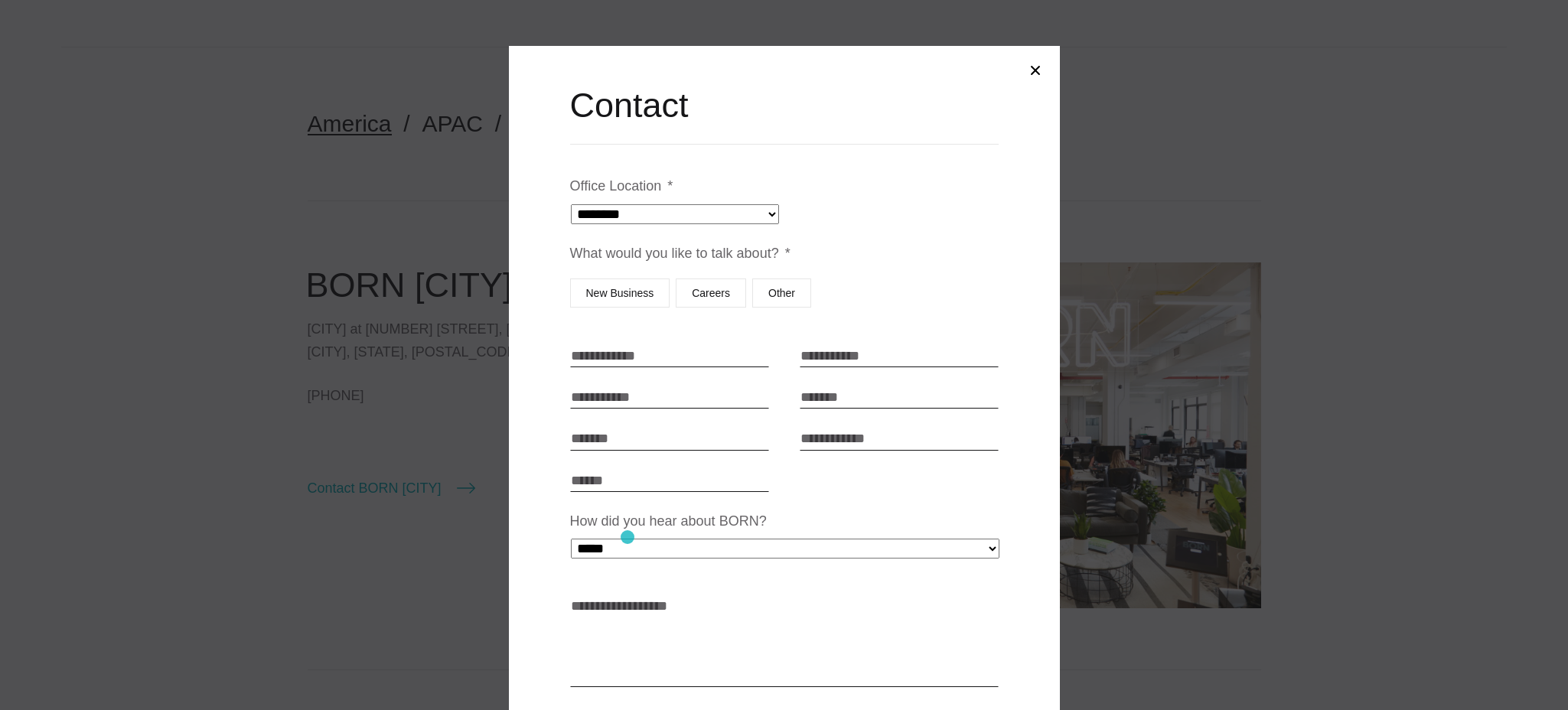 type 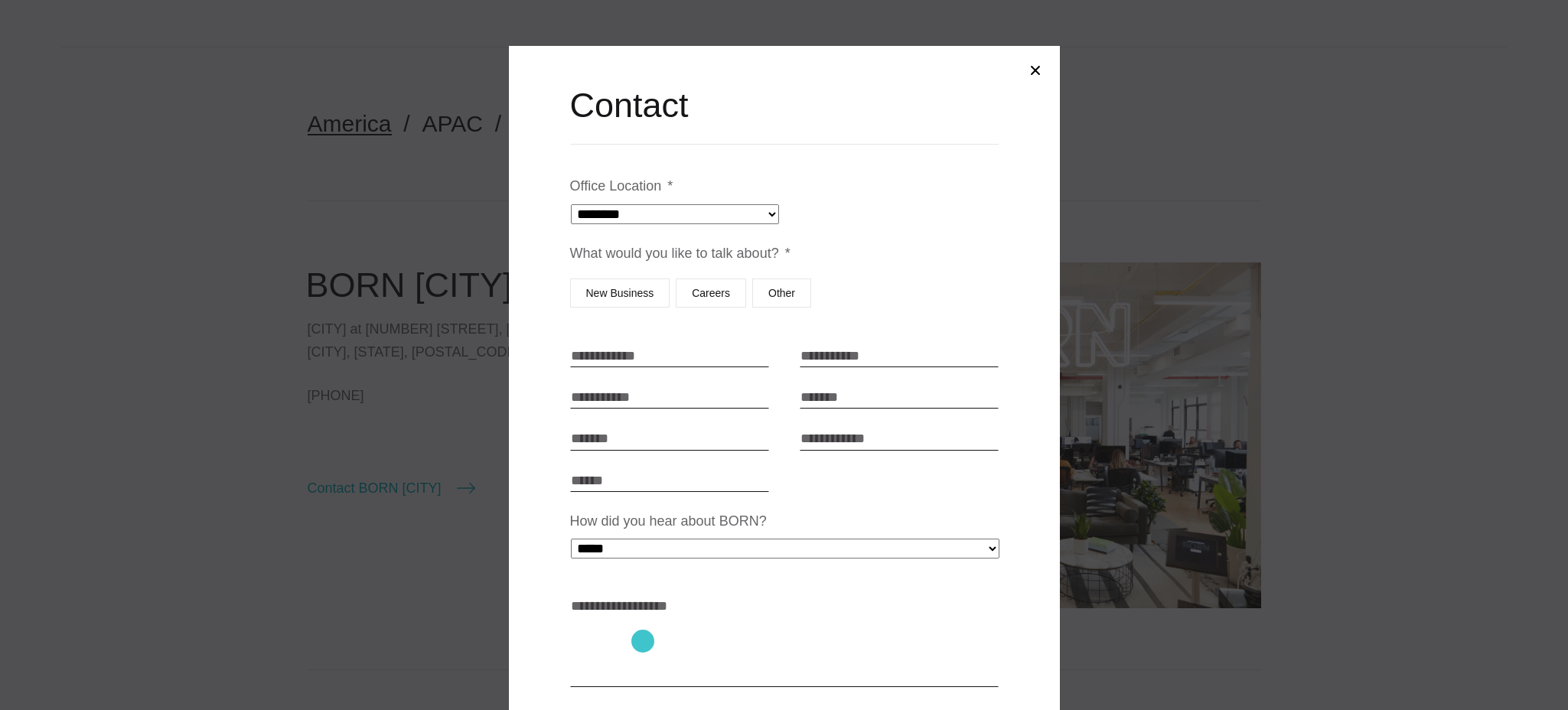 drag, startPoint x: 643, startPoint y: 639, endPoint x: 638, endPoint y: 591, distance: 48.25971 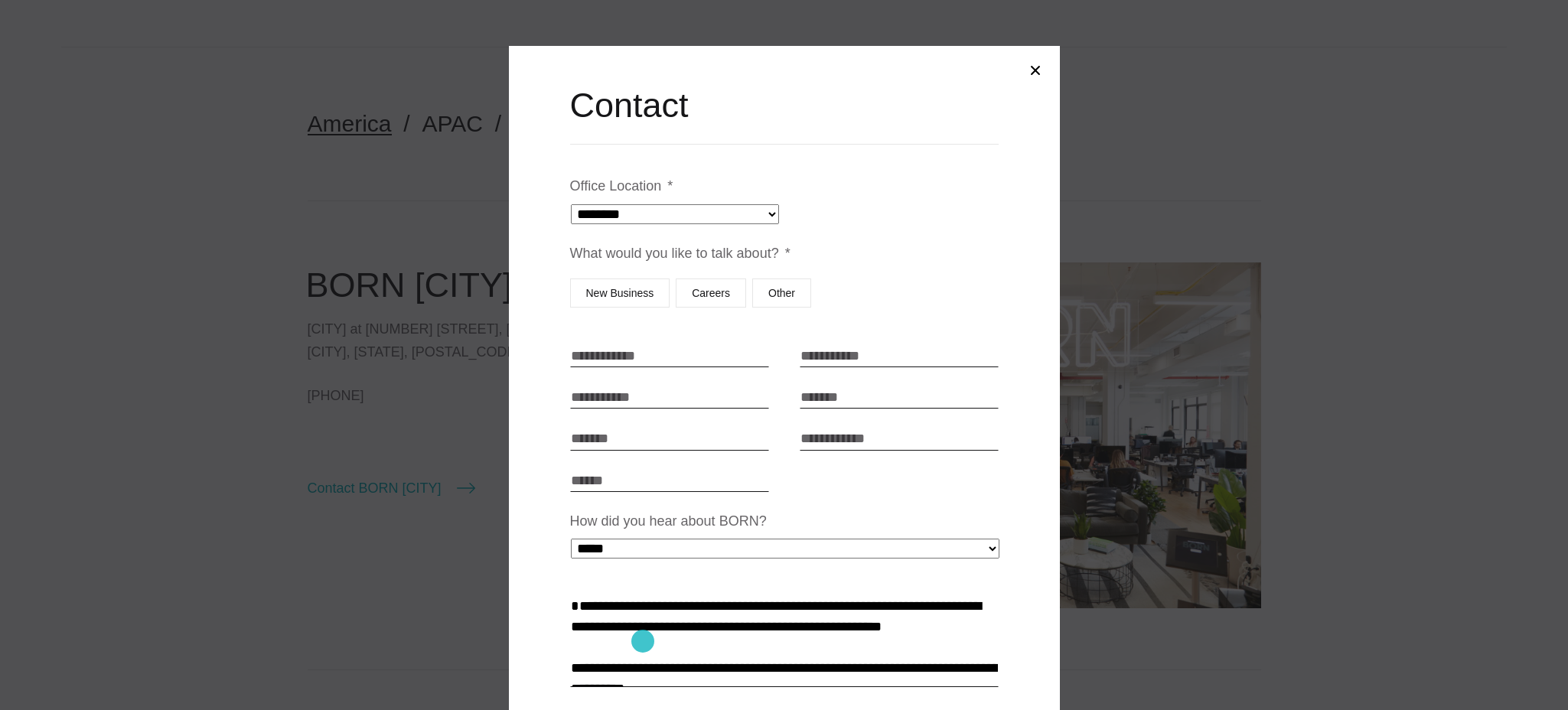 type on "**********" 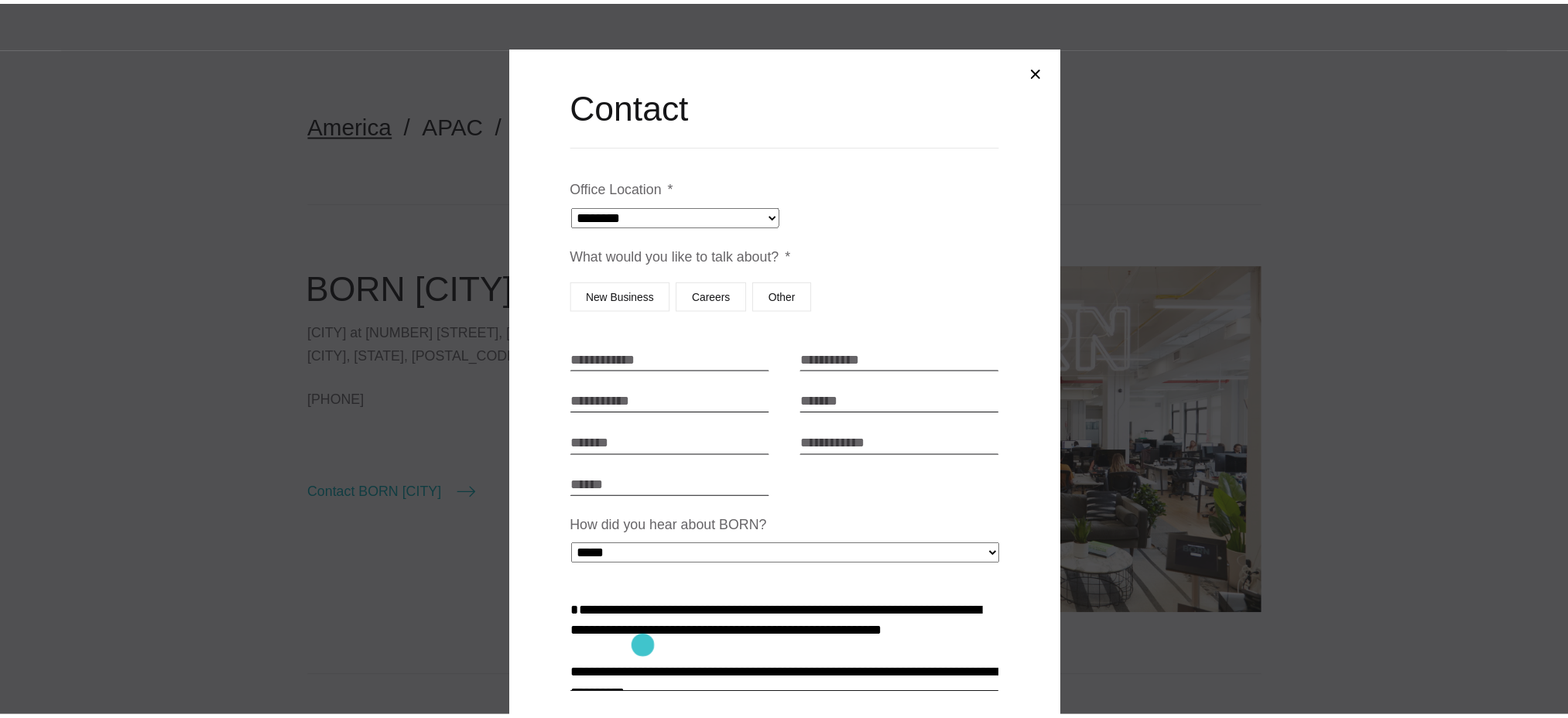 scroll, scrollTop: 369, scrollLeft: 0, axis: vertical 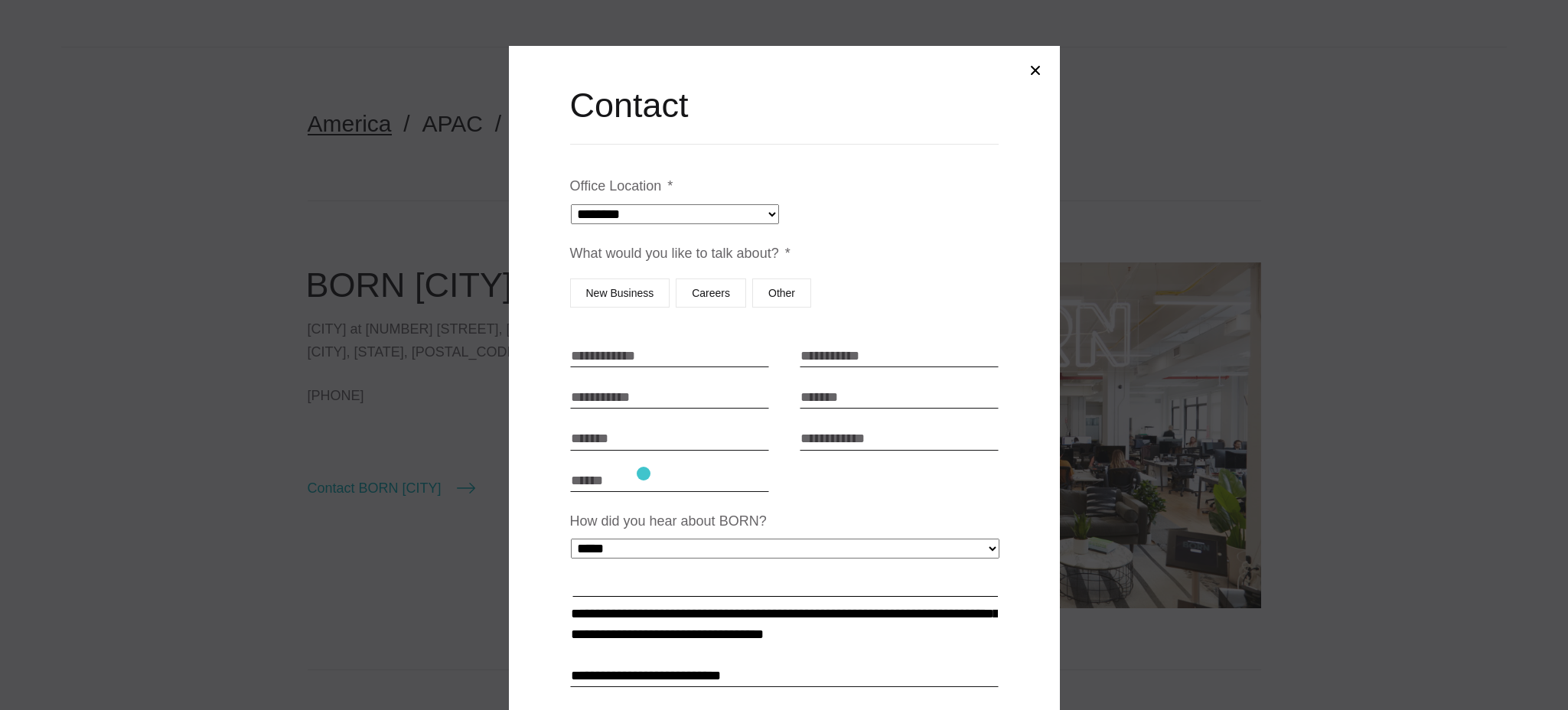 click on "Budget" at bounding box center [670, 480] 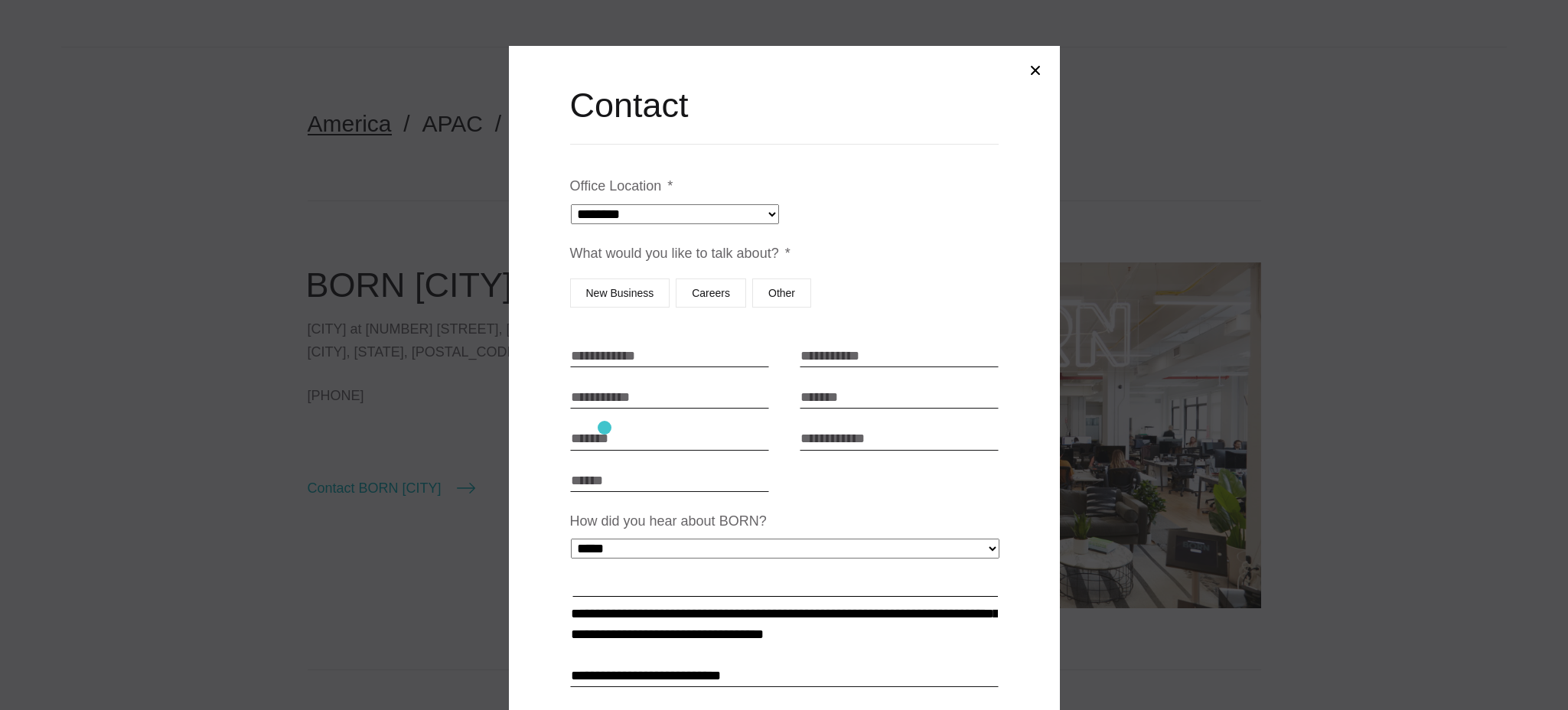 drag, startPoint x: 607, startPoint y: 418, endPoint x: 760, endPoint y: 501, distance: 174.06321 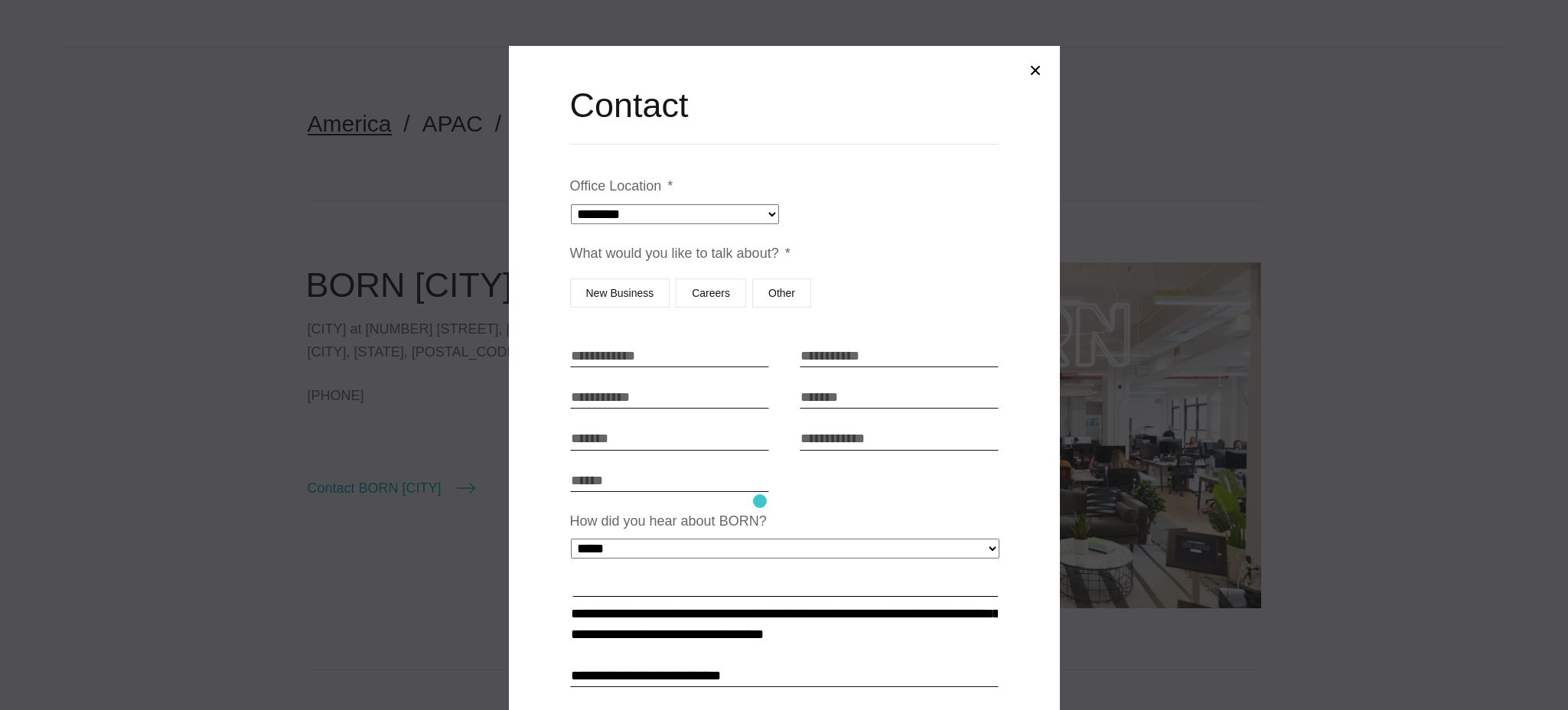 drag, startPoint x: 761, startPoint y: 500, endPoint x: 673, endPoint y: 432, distance: 111.21151 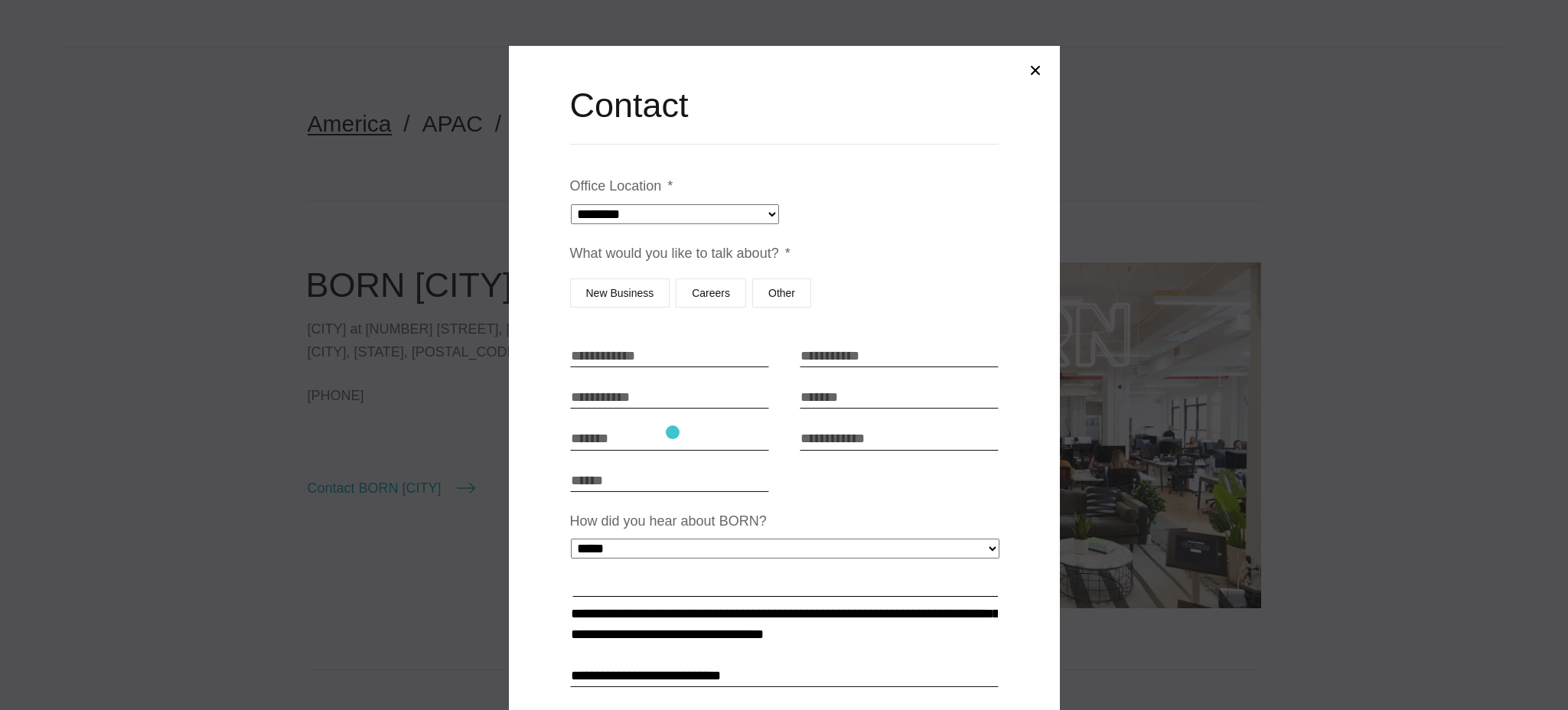 click on "Company" at bounding box center [670, 438] 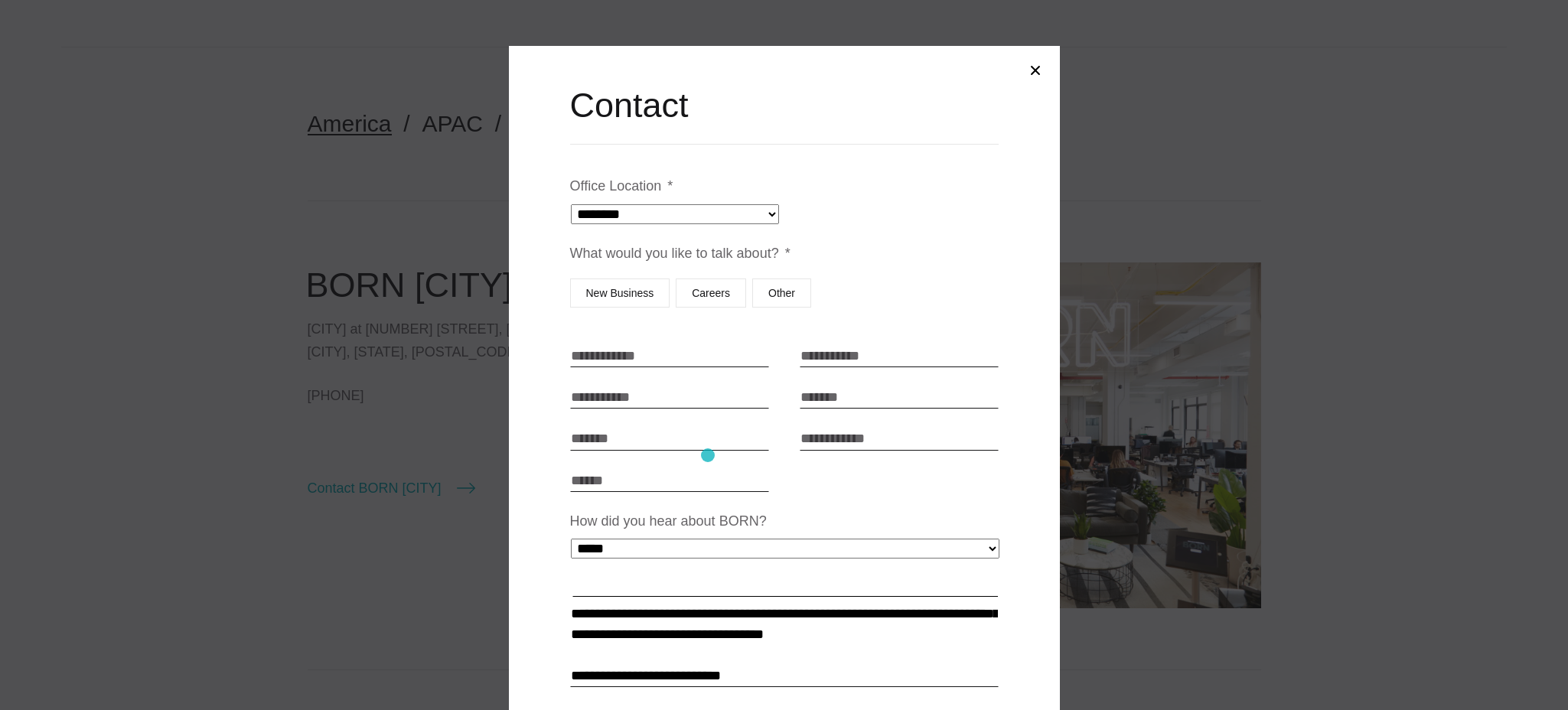 type on "**********" 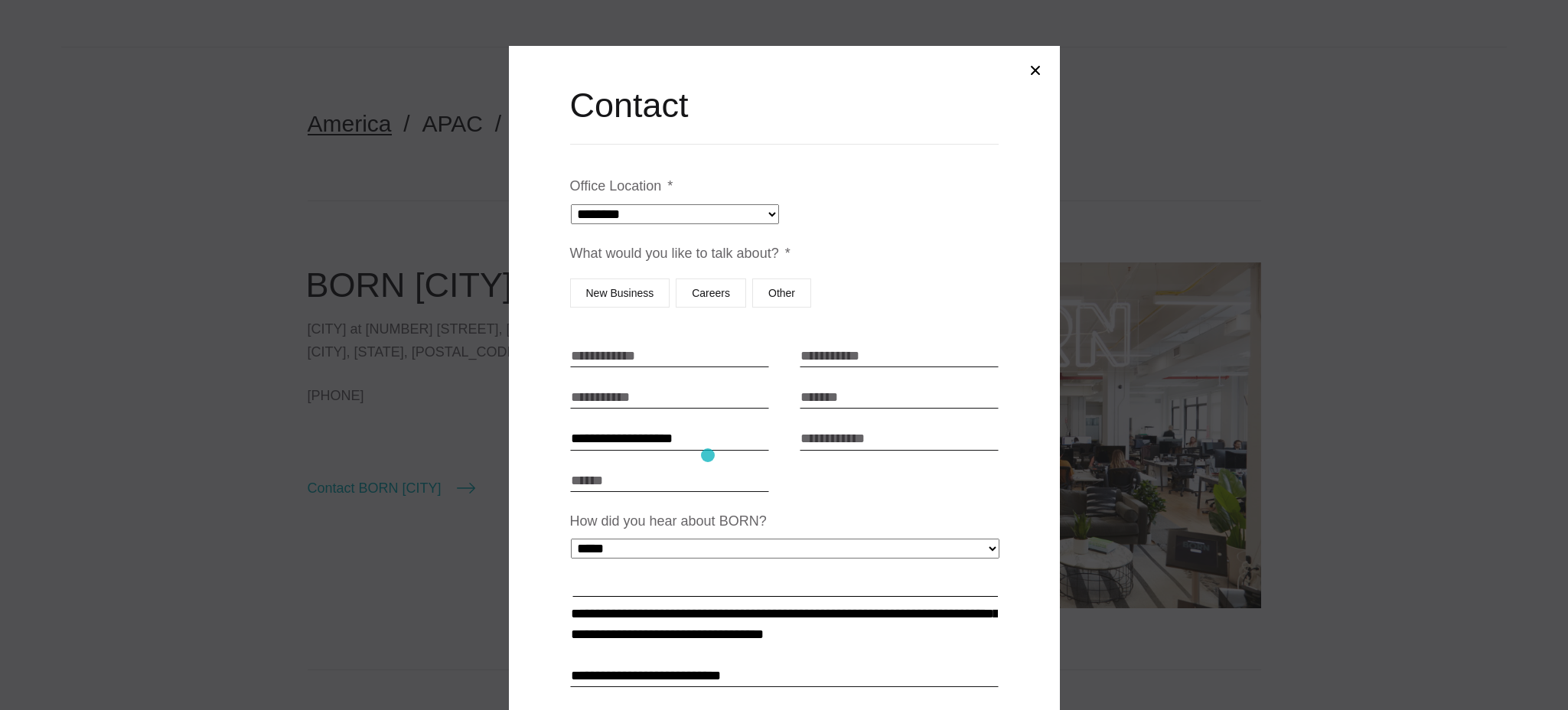 type on "********" 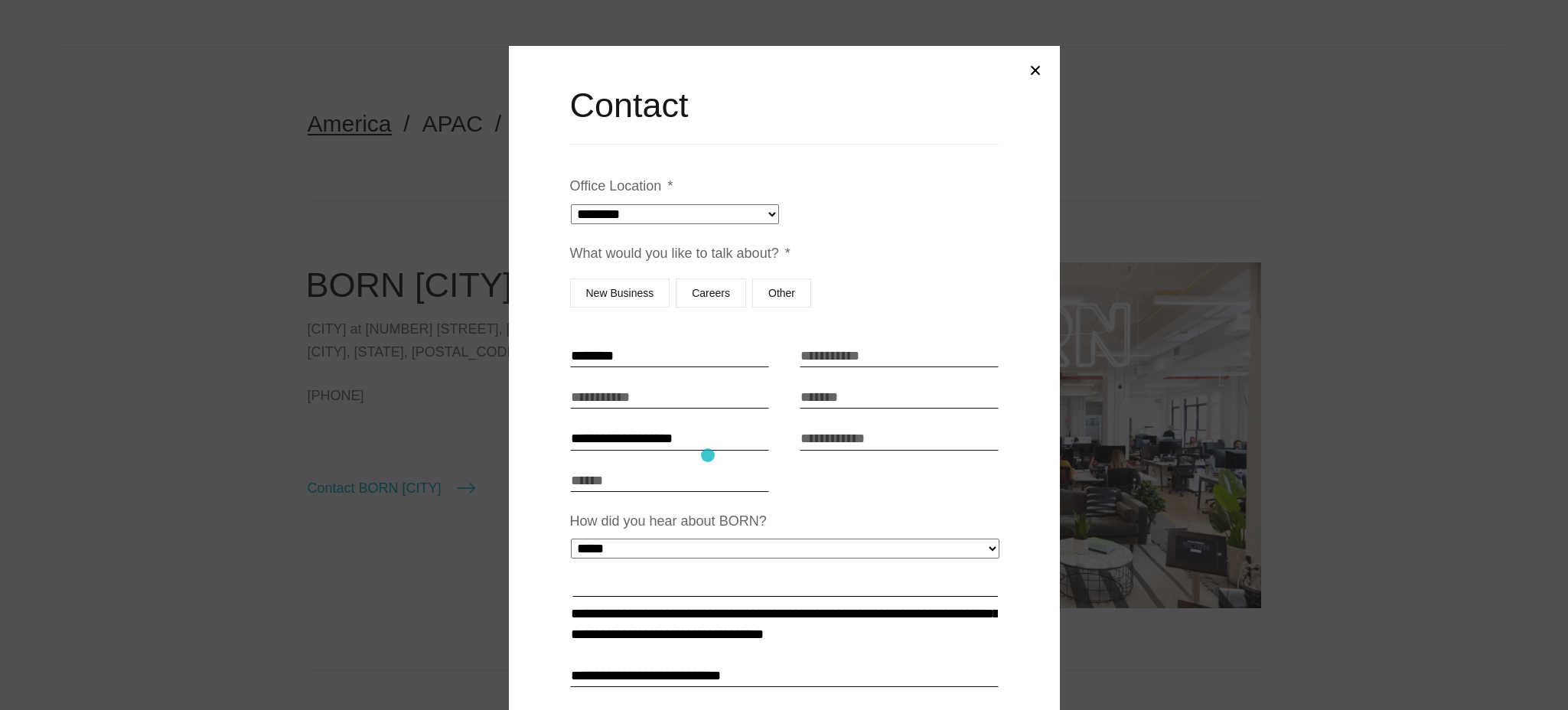 type on "*****" 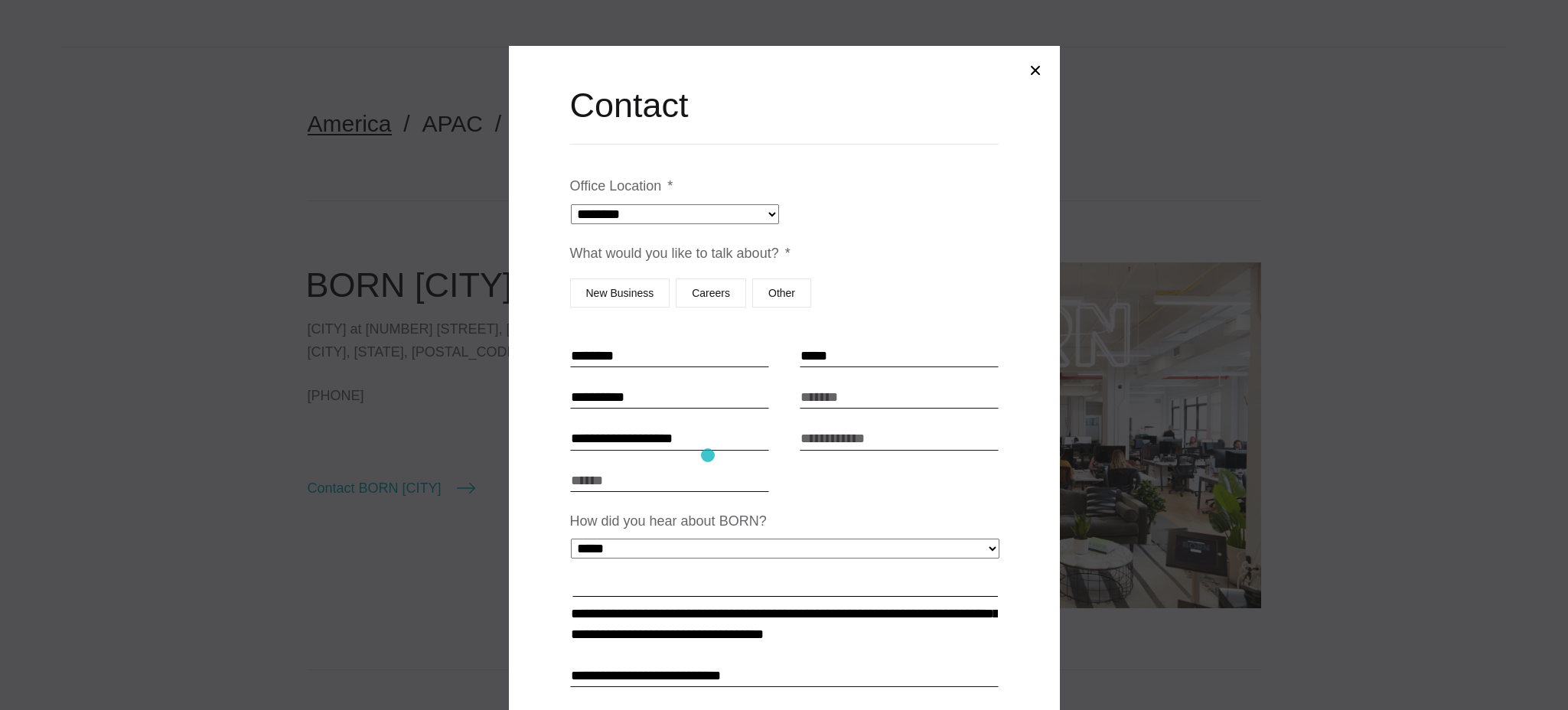 type on "**********" 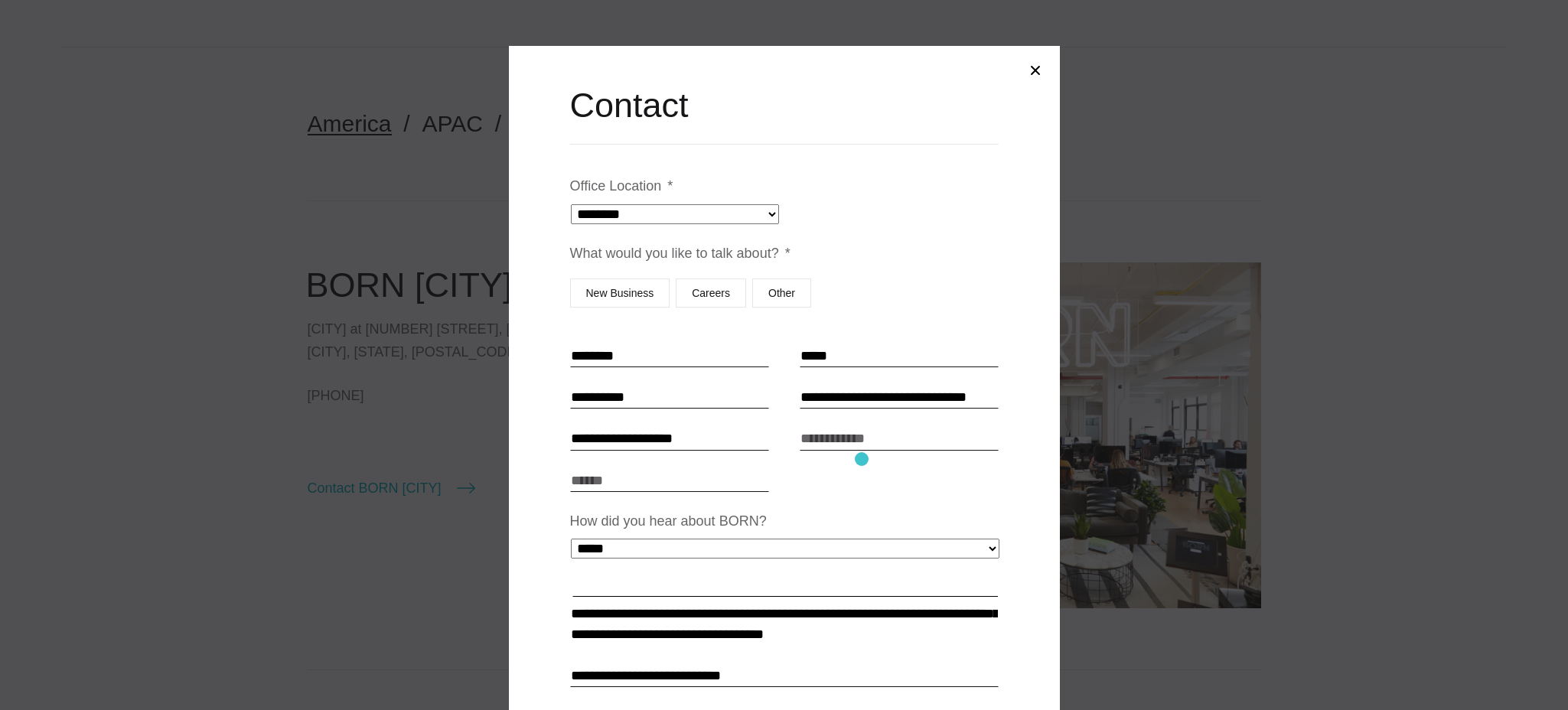 click on "**********" at bounding box center (784, 518) 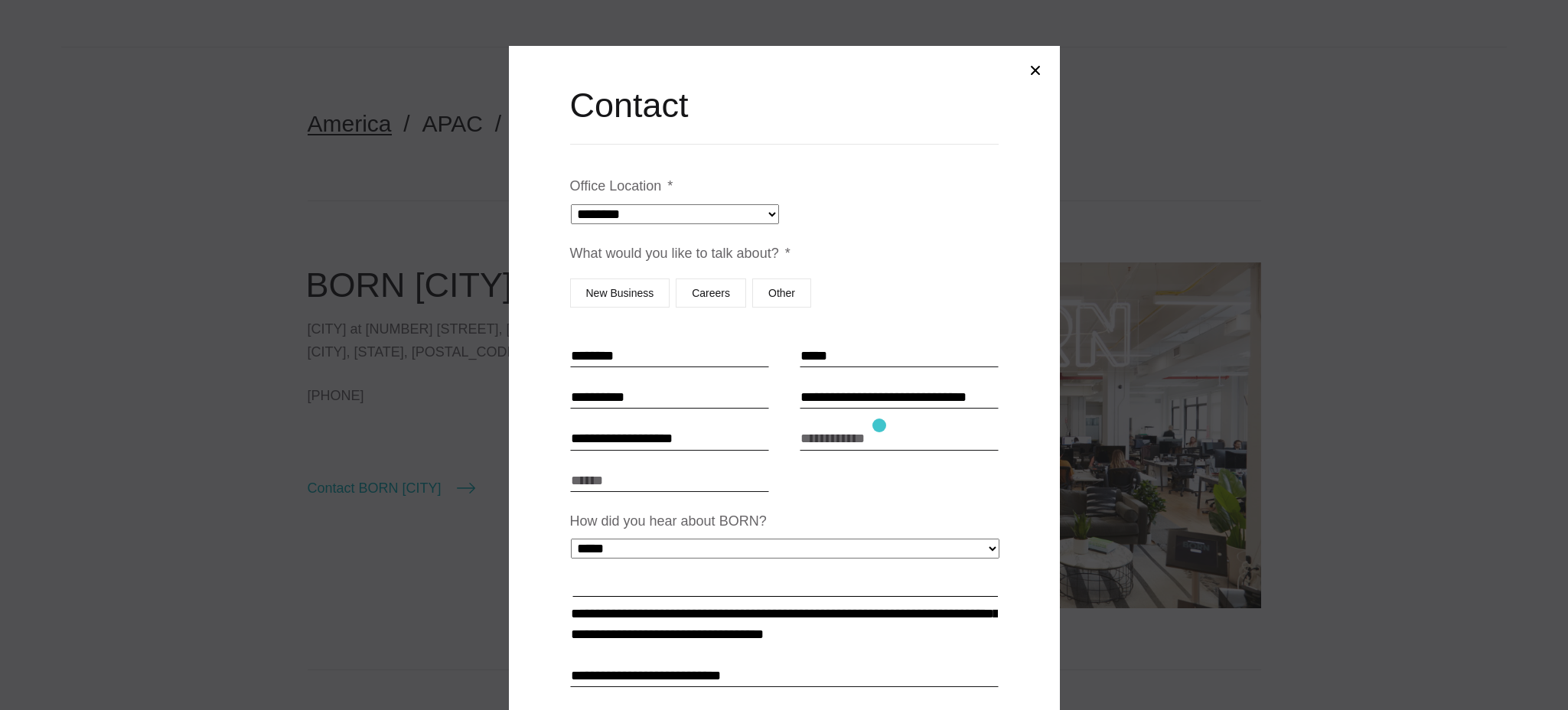 click on "**********" at bounding box center [784, 518] 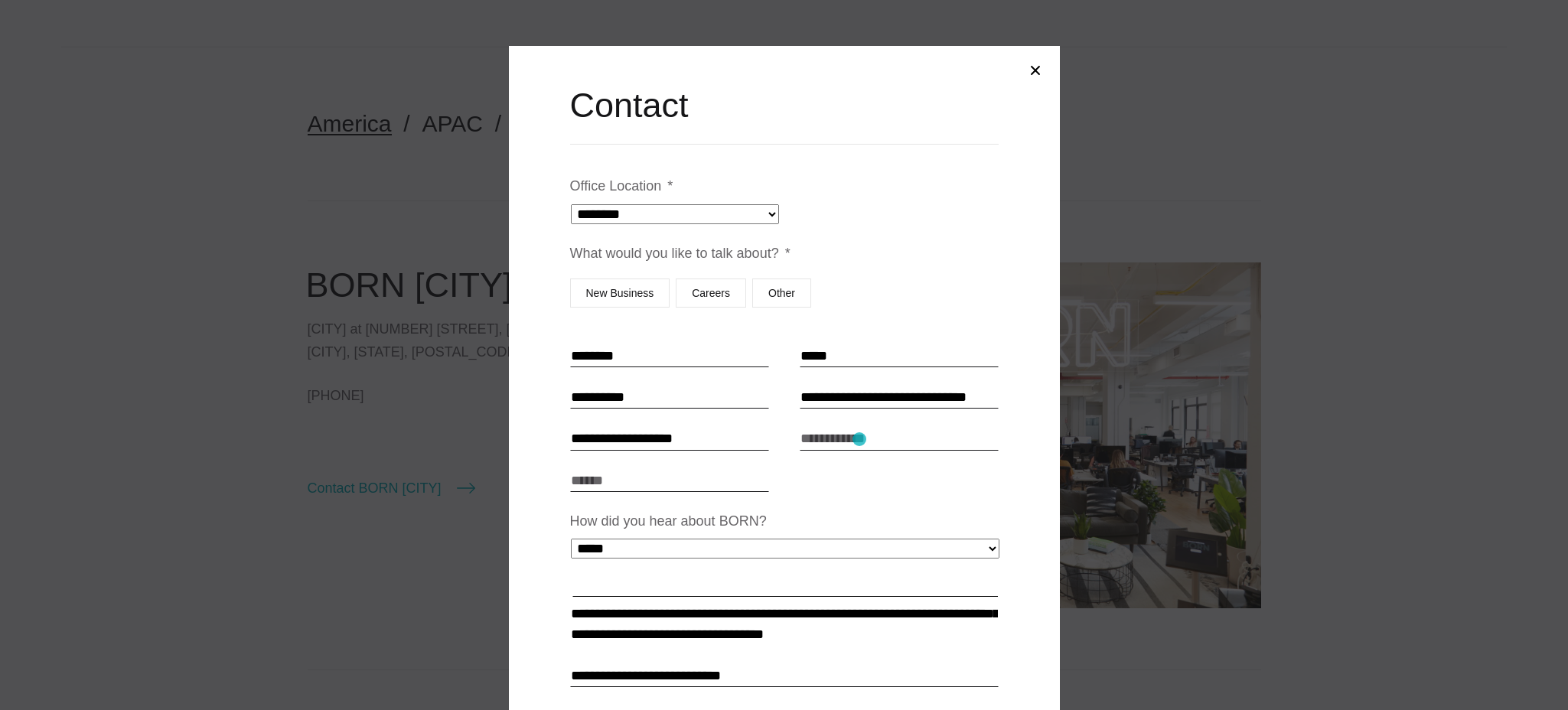 click on "Project Type" at bounding box center [899, 438] 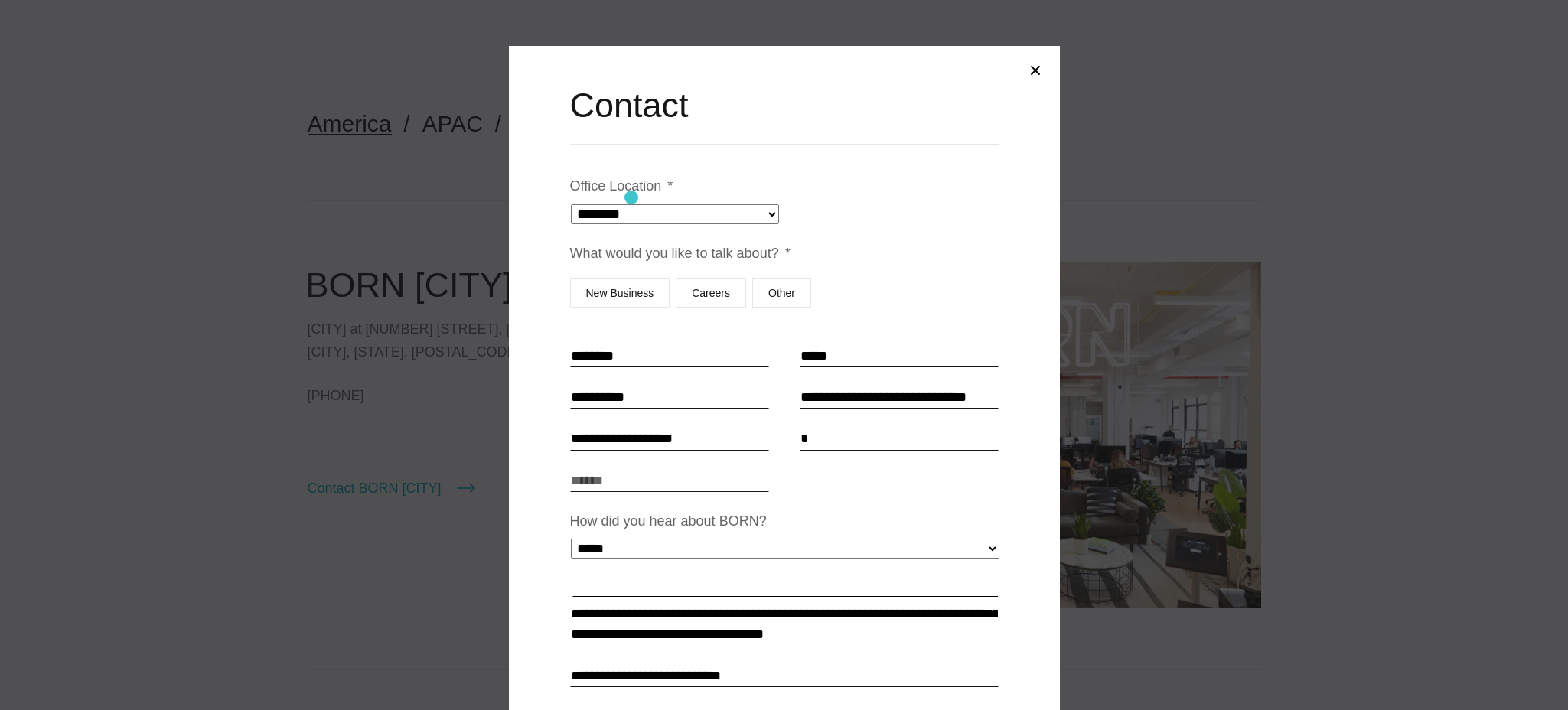 type on "*" 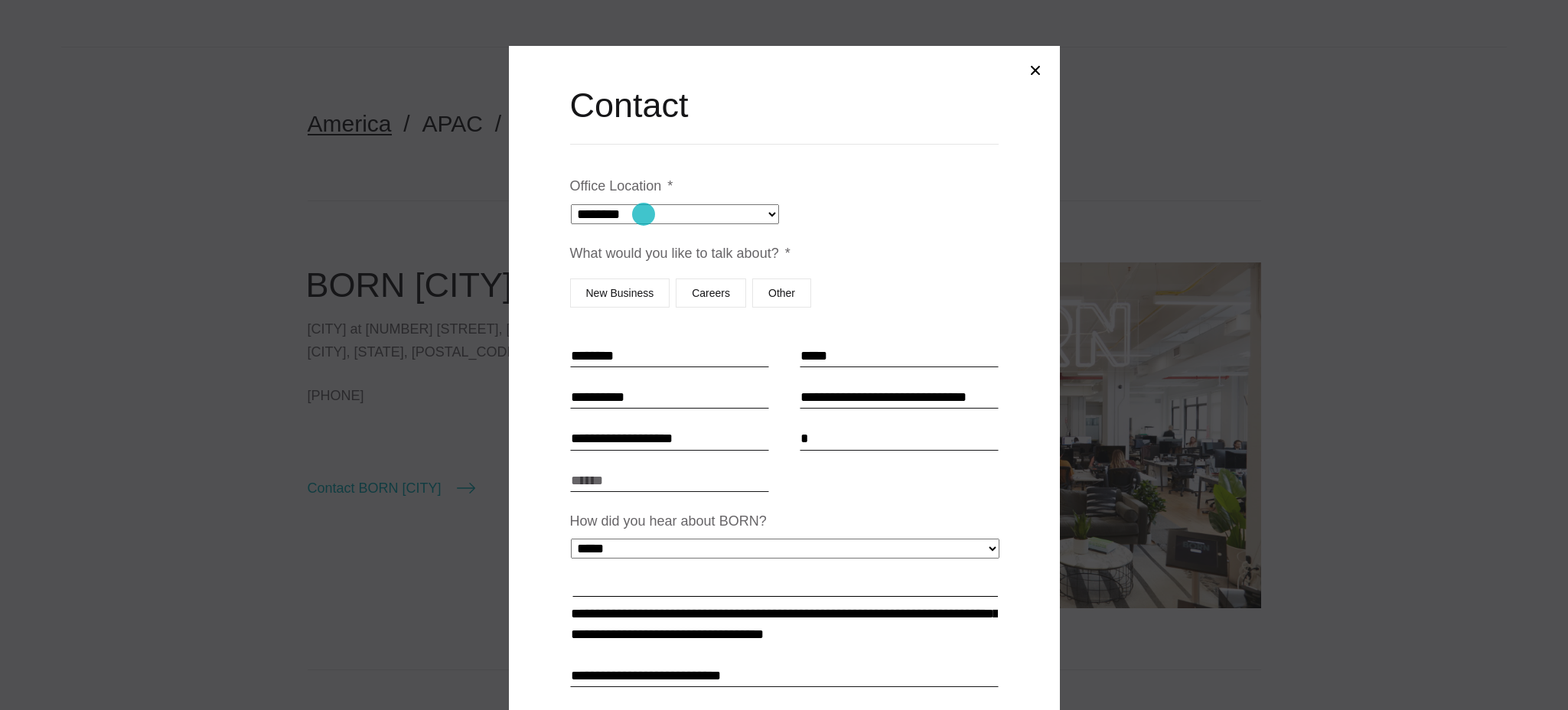 click on "**********" at bounding box center (675, 214) 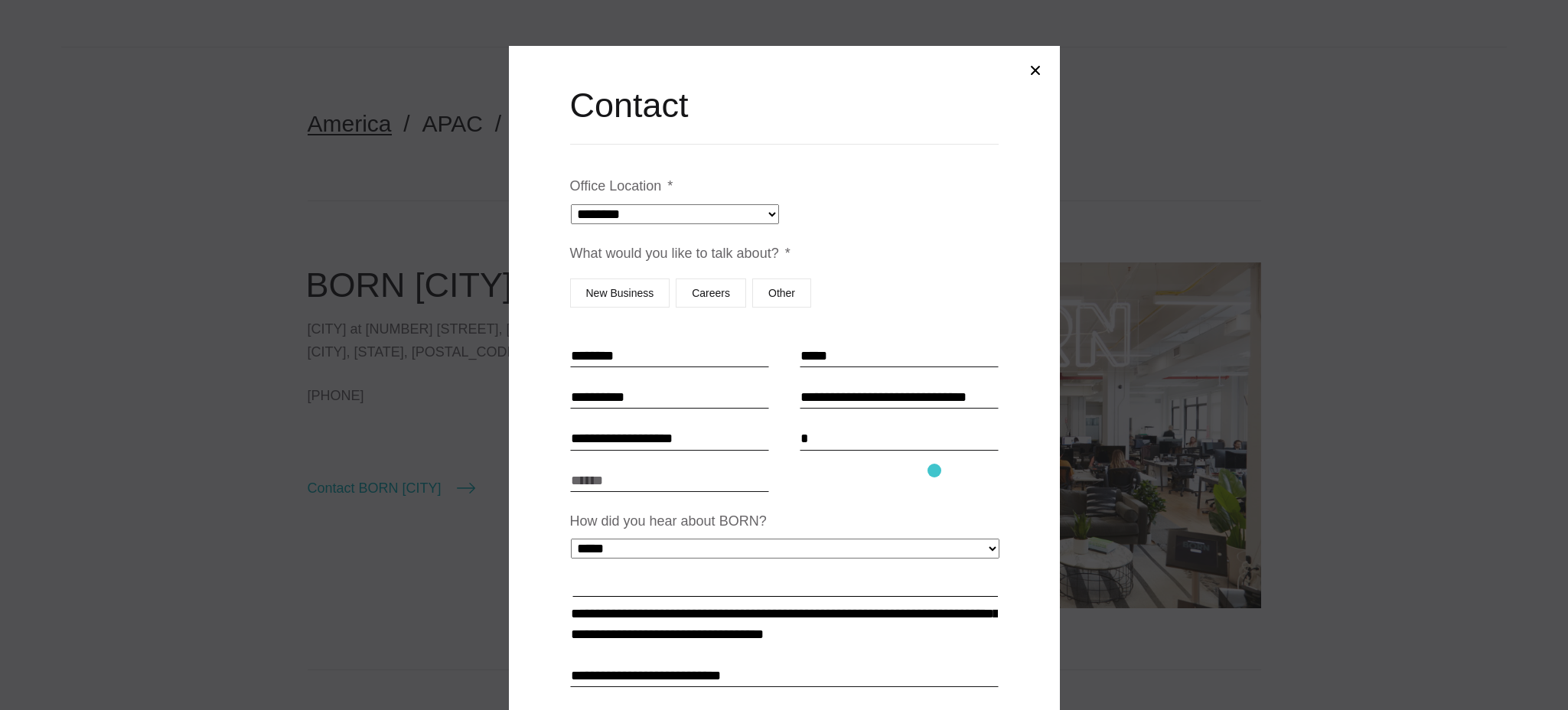 click on "**********" at bounding box center [784, 518] 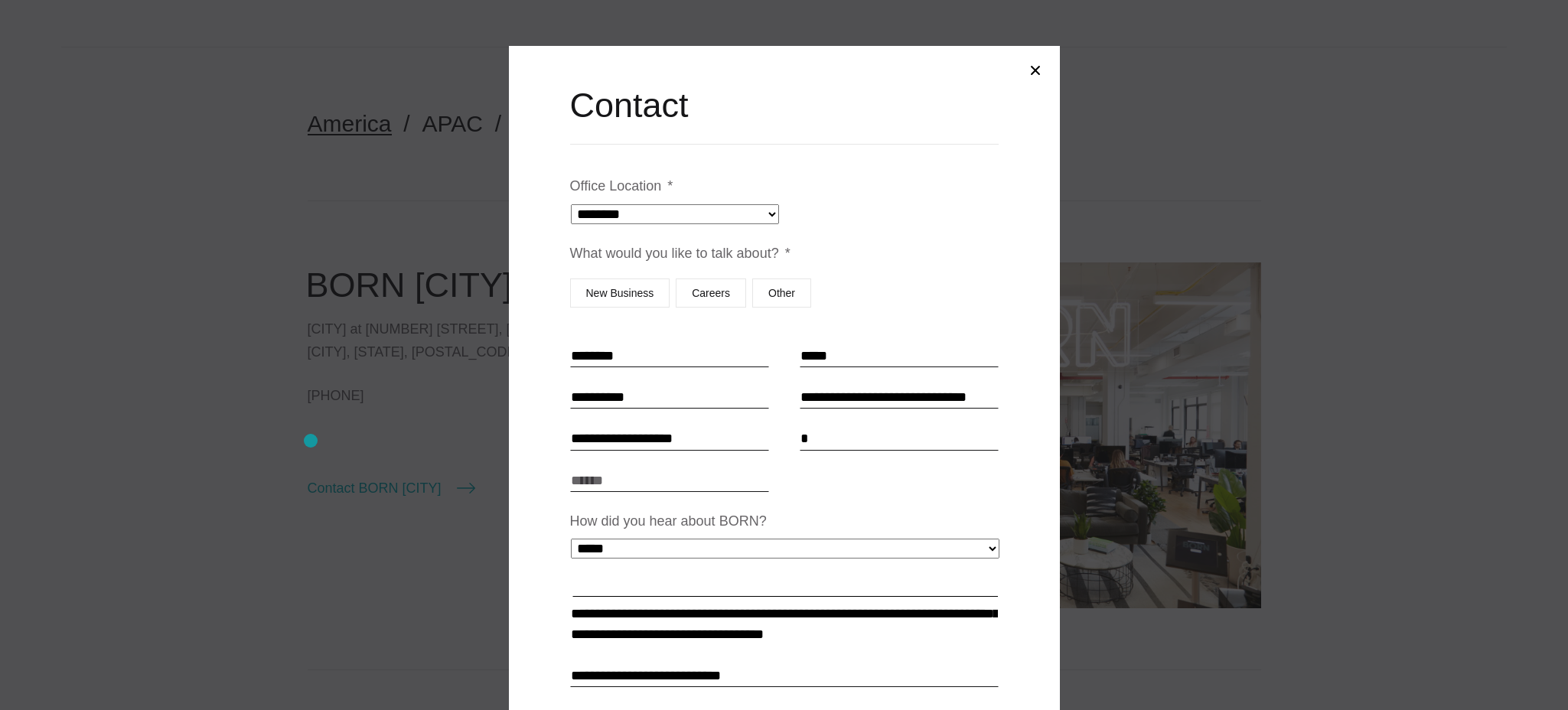 click at bounding box center (784, 355) 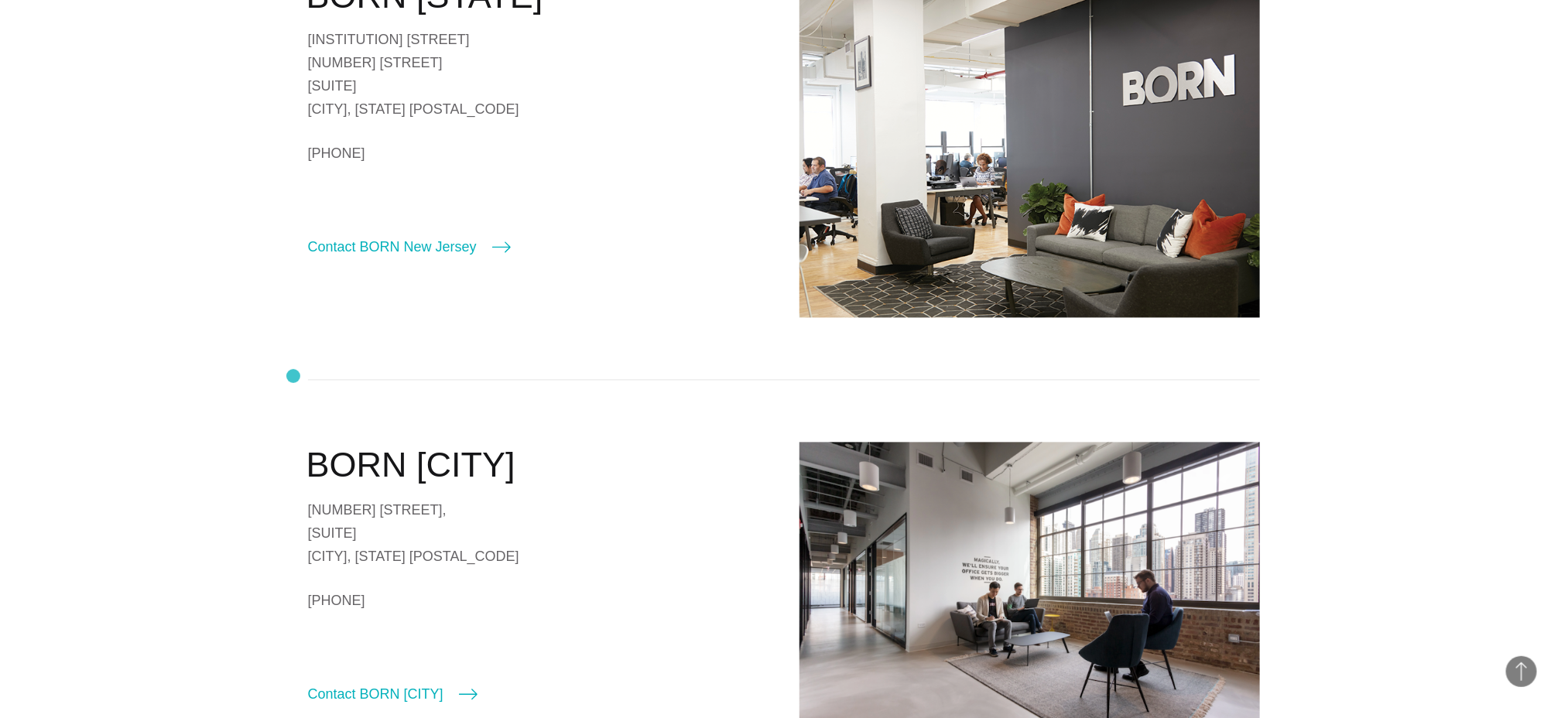 scroll, scrollTop: 1547, scrollLeft: 0, axis: vertical 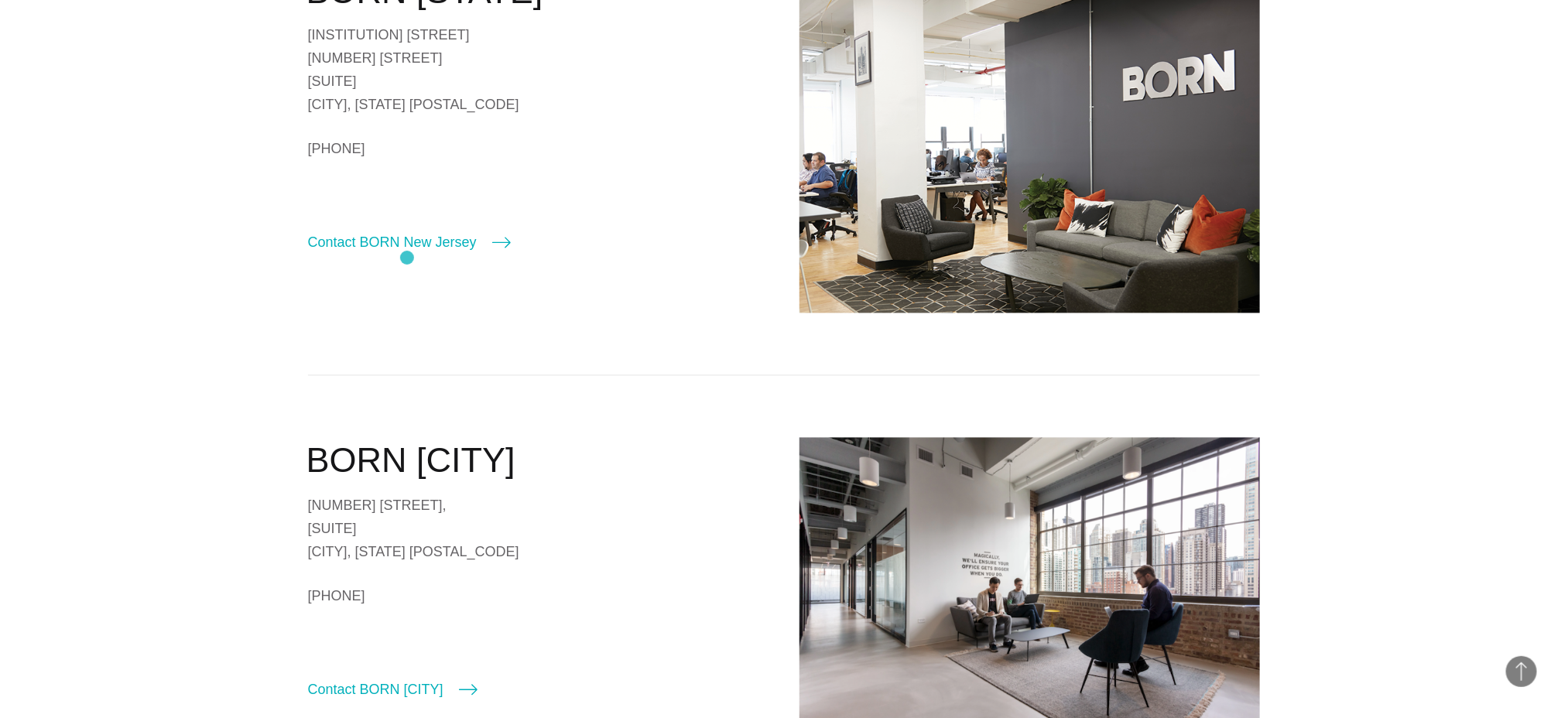 click on "BORN [STATE]
[INSTITUTION]
[NUMBER] [STREET]
[SUITE]
[CITY], [STATE] [POSTAL_CODE]
[PHONE]
Contact BORN [STATE]" at bounding box center [784, 140] 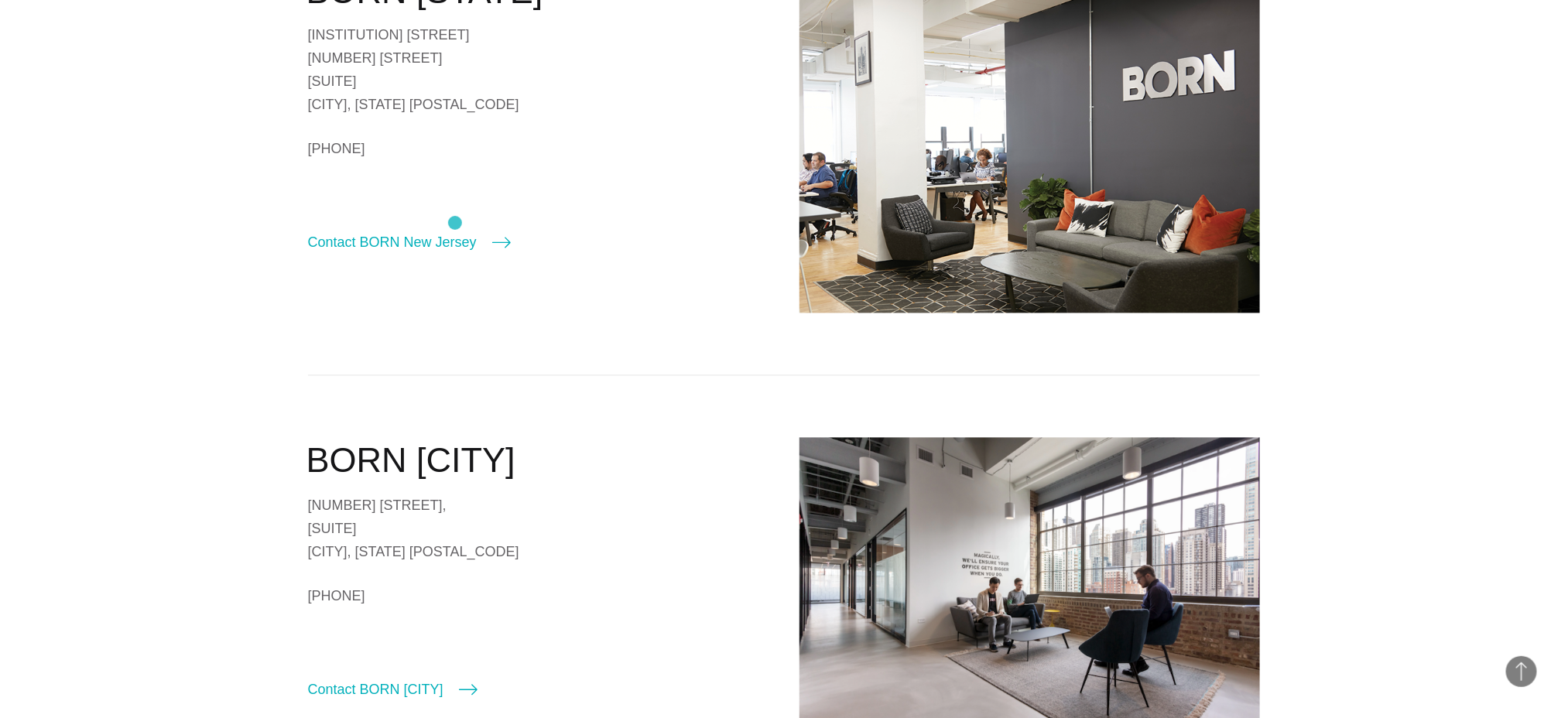 click on "BORN [STATE]
[INSTITUTION]
[NUMBER] [STREET]
[SUITE]
[CITY], [STATE] [POSTAL_CODE]
[PHONE]
Contact BORN [STATE]" at bounding box center [538, 111] 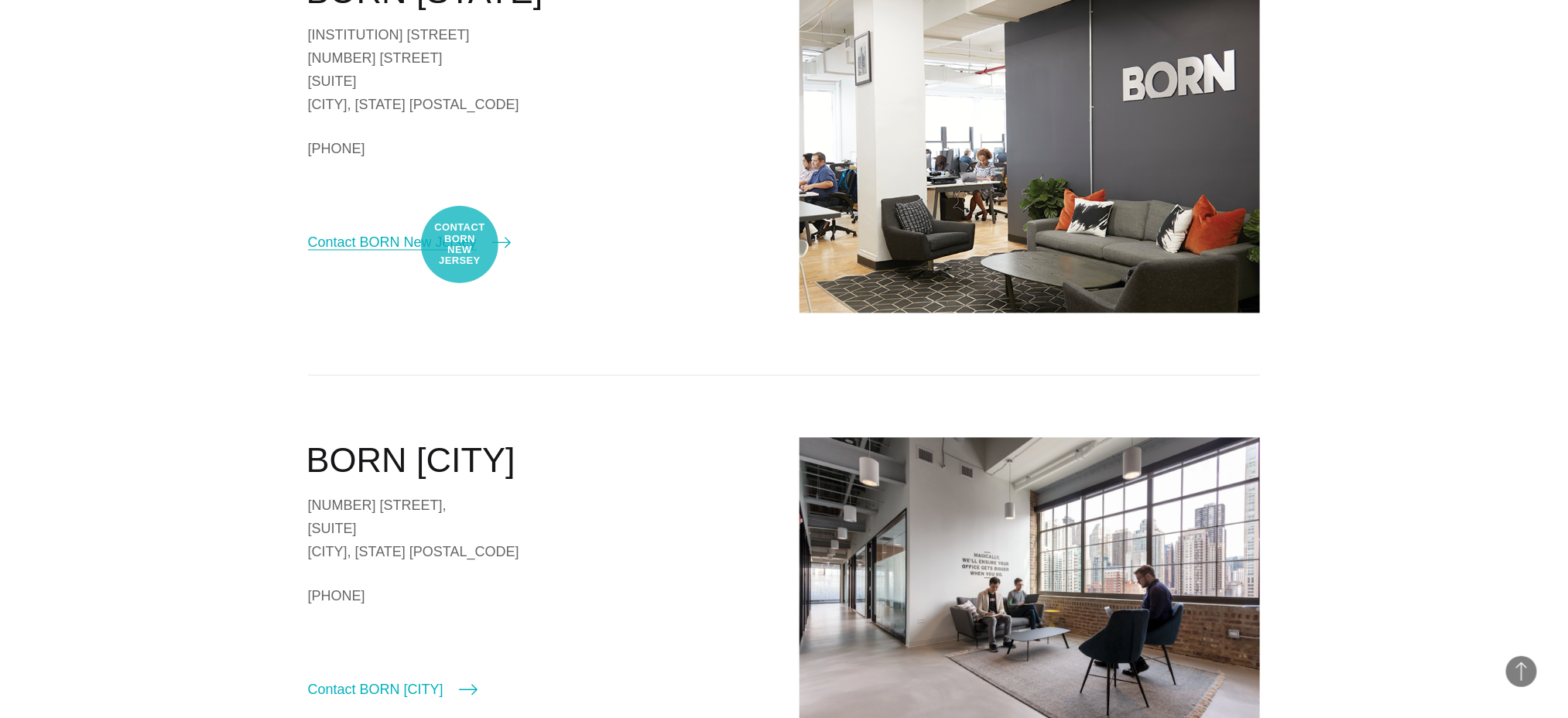 click on "Contact BORN New Jersey" at bounding box center (409, 243) 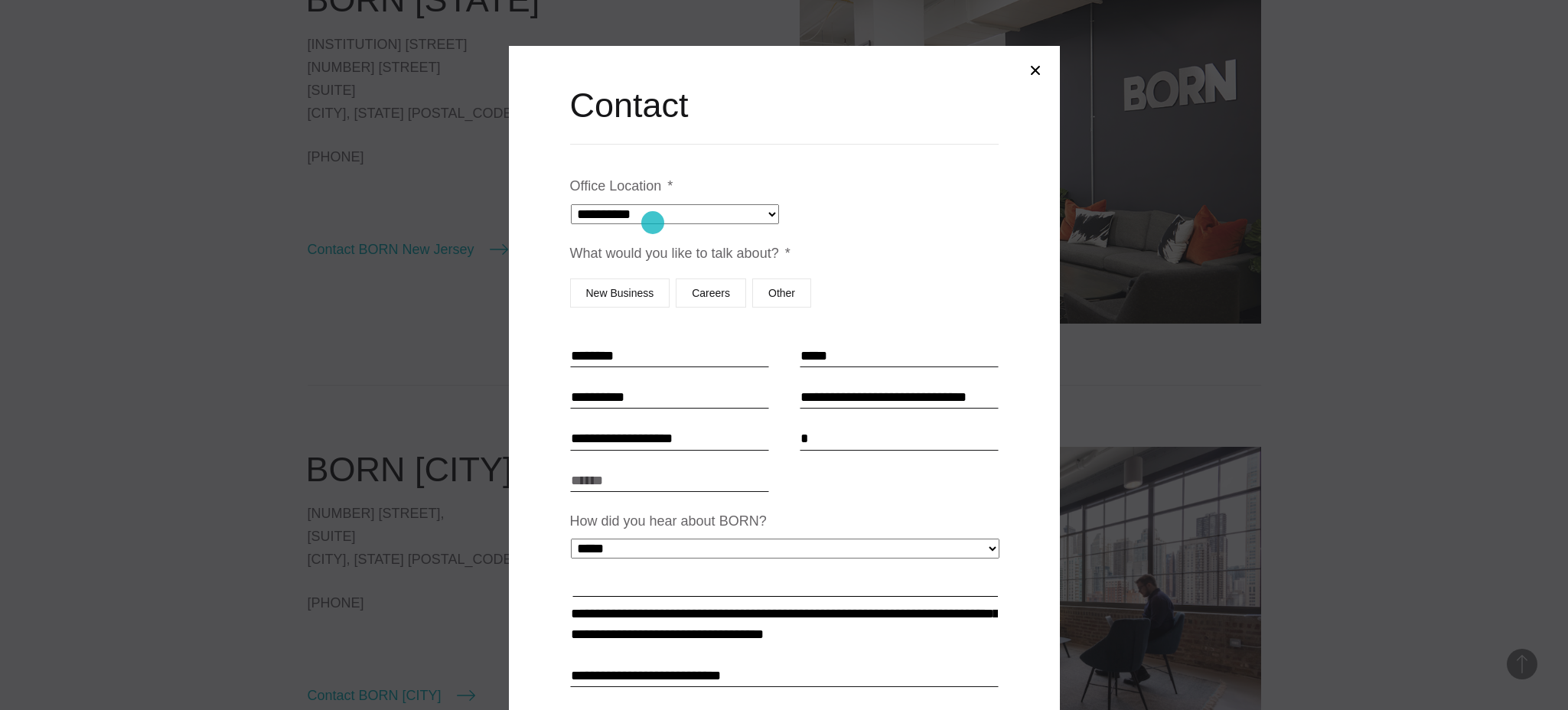 click on "**********" at bounding box center (675, 214) 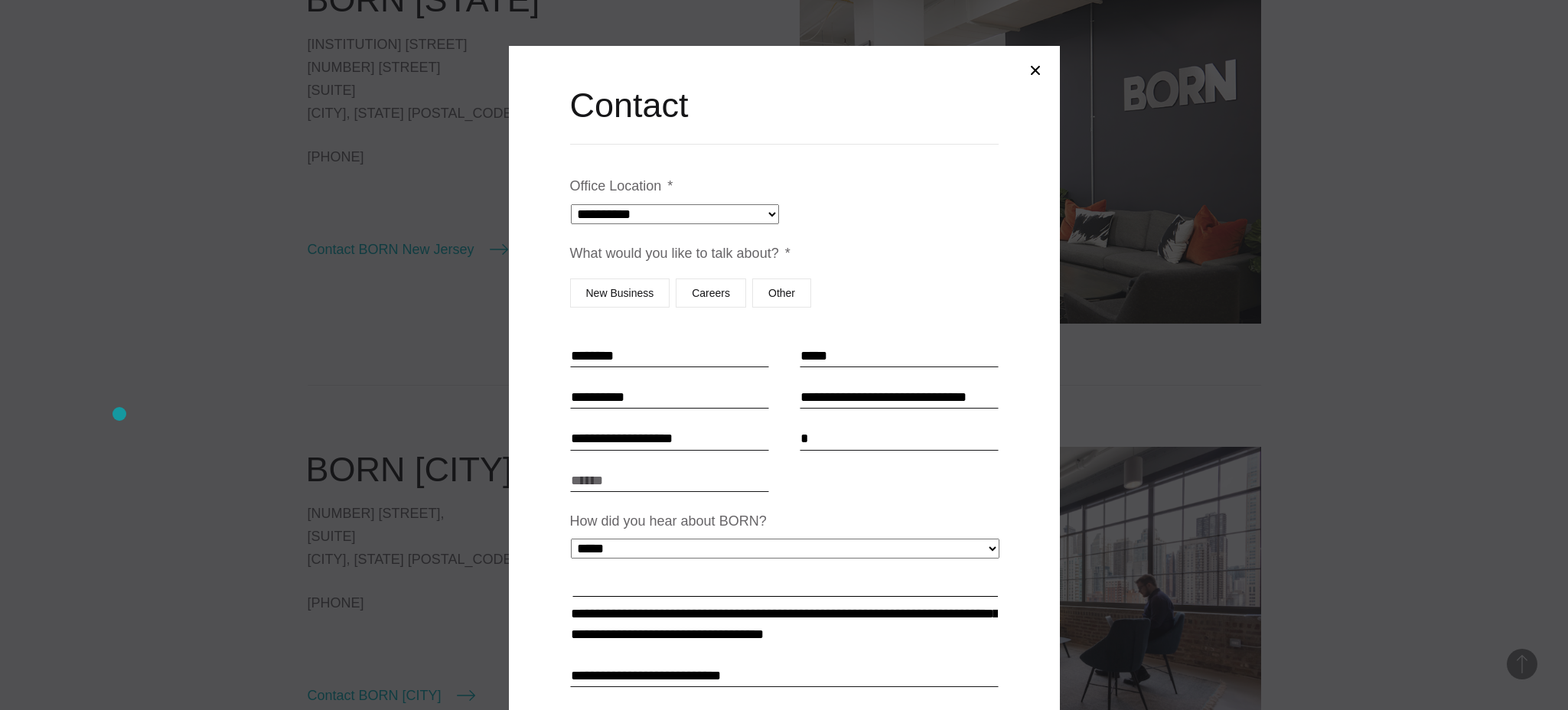 click at bounding box center (784, 355) 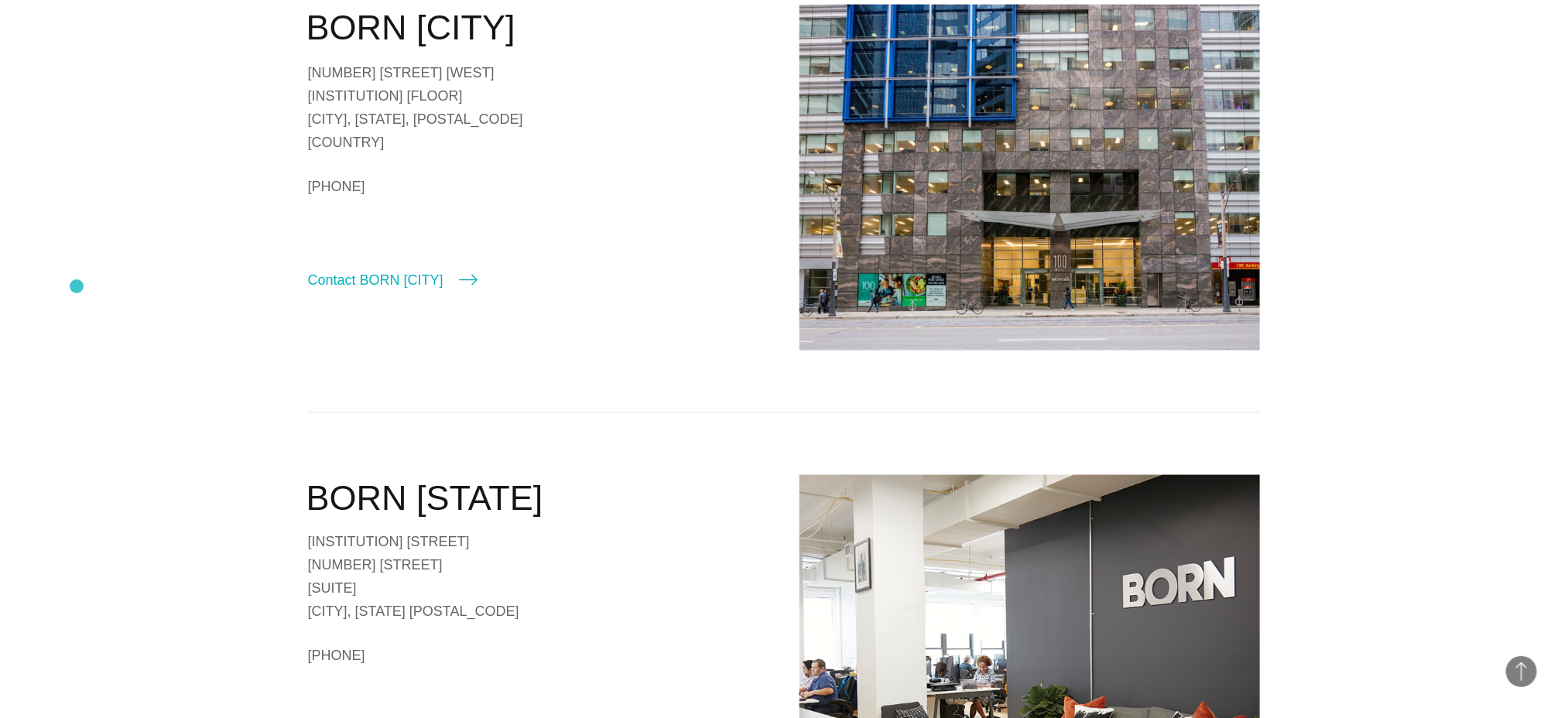 scroll, scrollTop: 928, scrollLeft: 0, axis: vertical 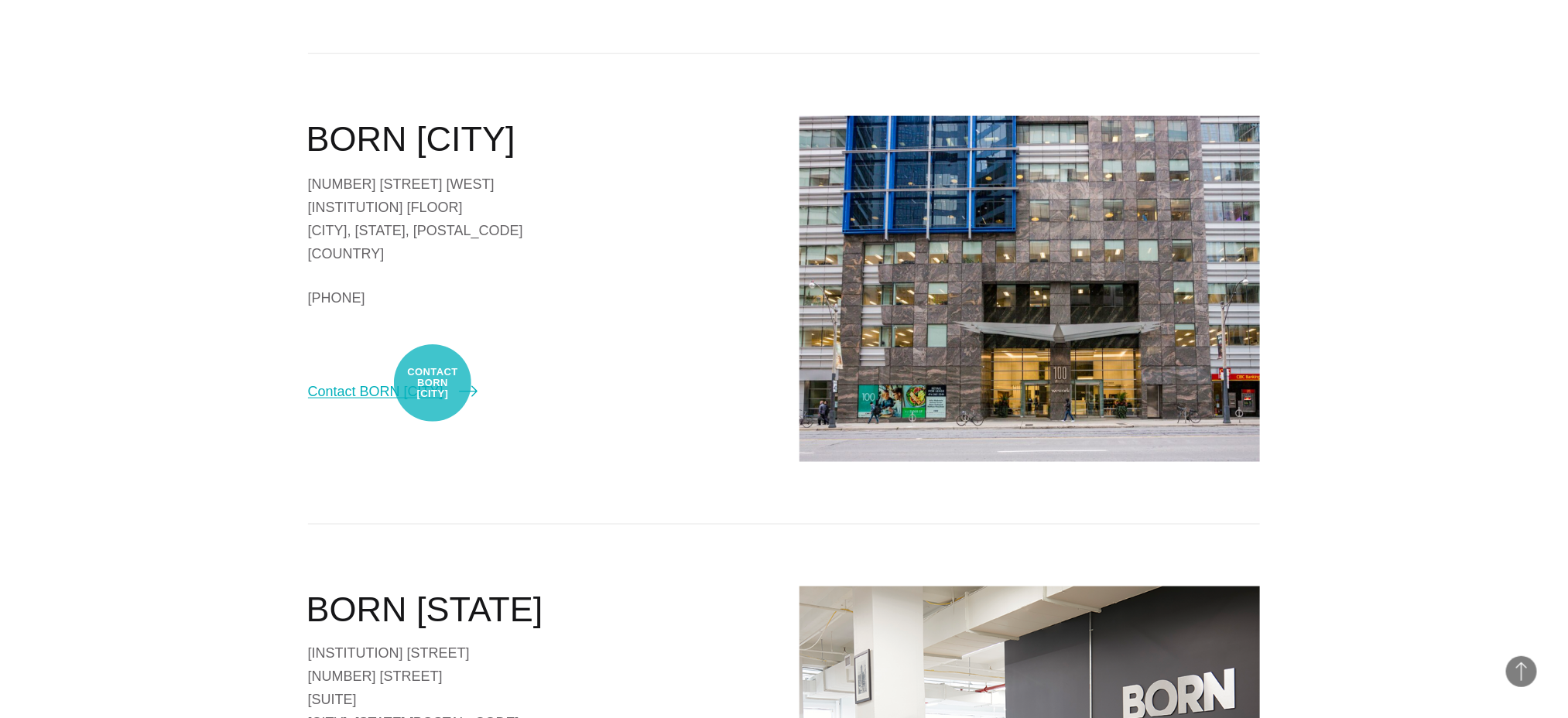 click on "Contact BORN [CITY]" at bounding box center (392, 391) 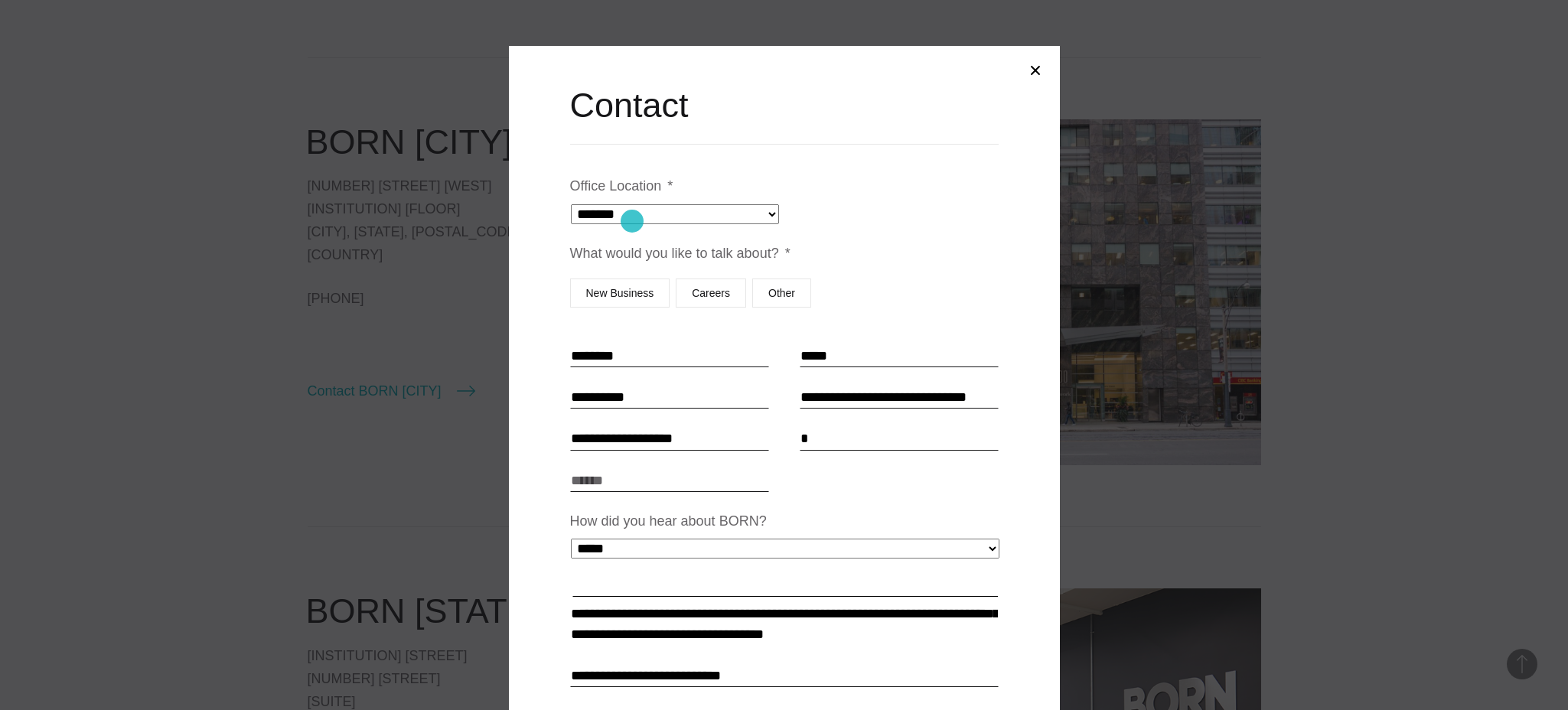 click on "**********" at bounding box center (675, 214) 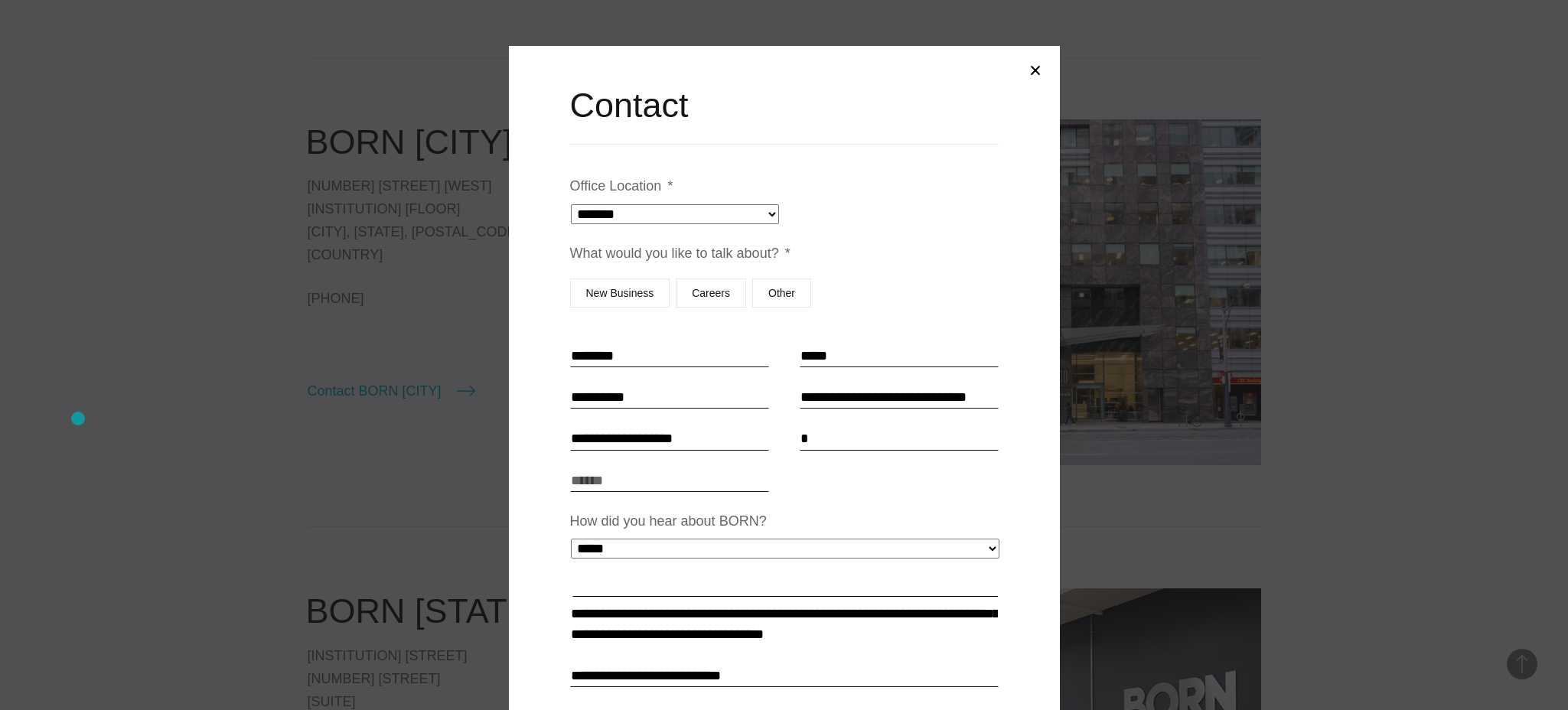 click at bounding box center (784, 355) 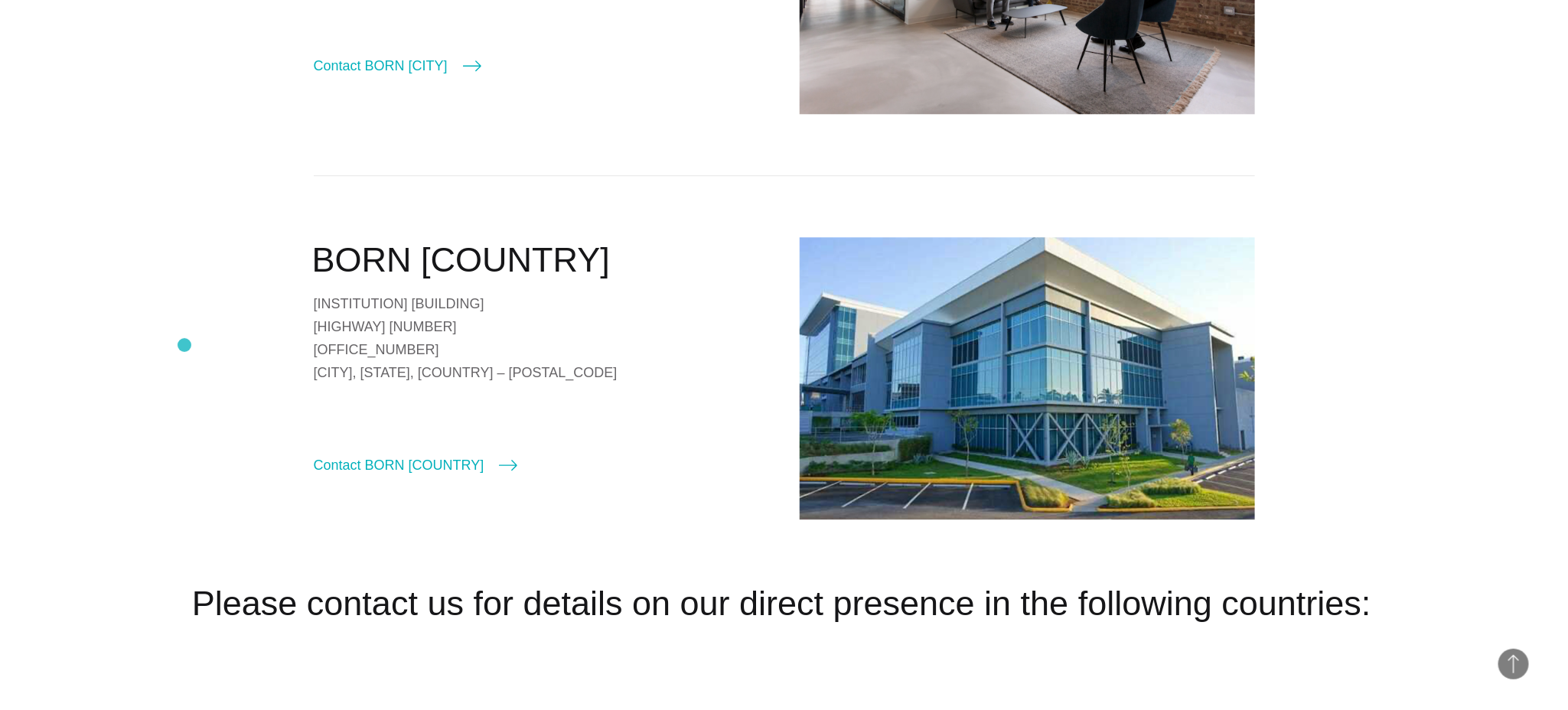 scroll, scrollTop: 2142, scrollLeft: 0, axis: vertical 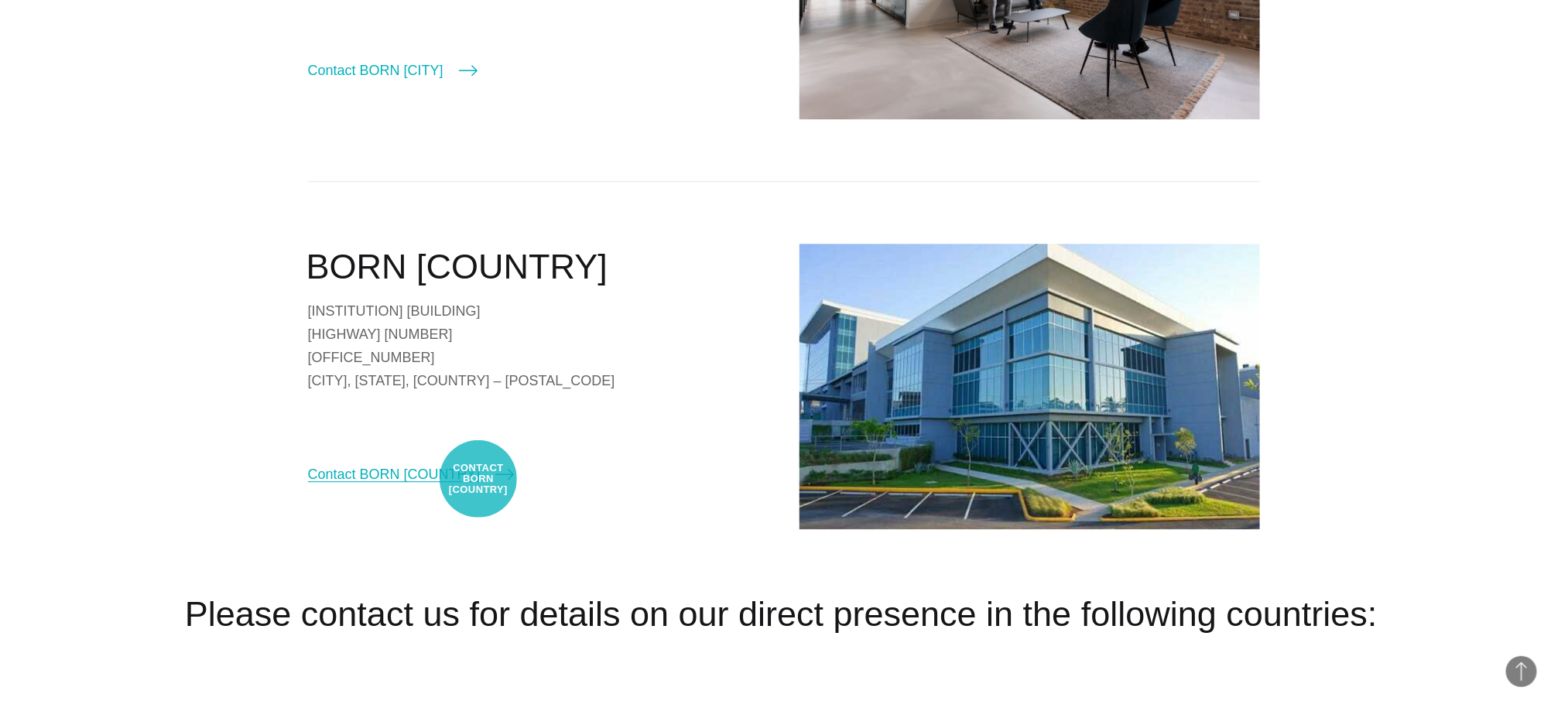 click on "Contact BORN [COUNTRY]" at bounding box center (411, 474) 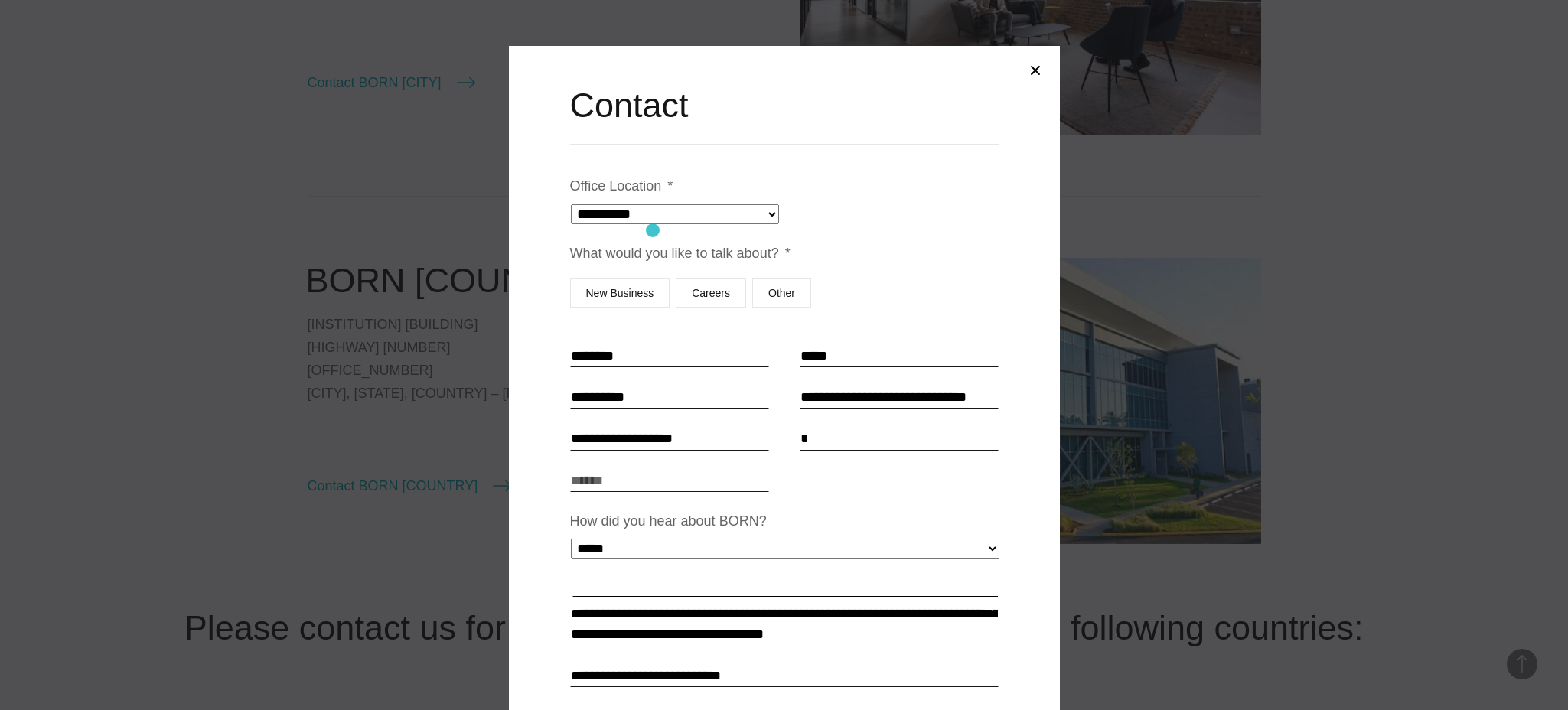click on "**********" at bounding box center [784, 518] 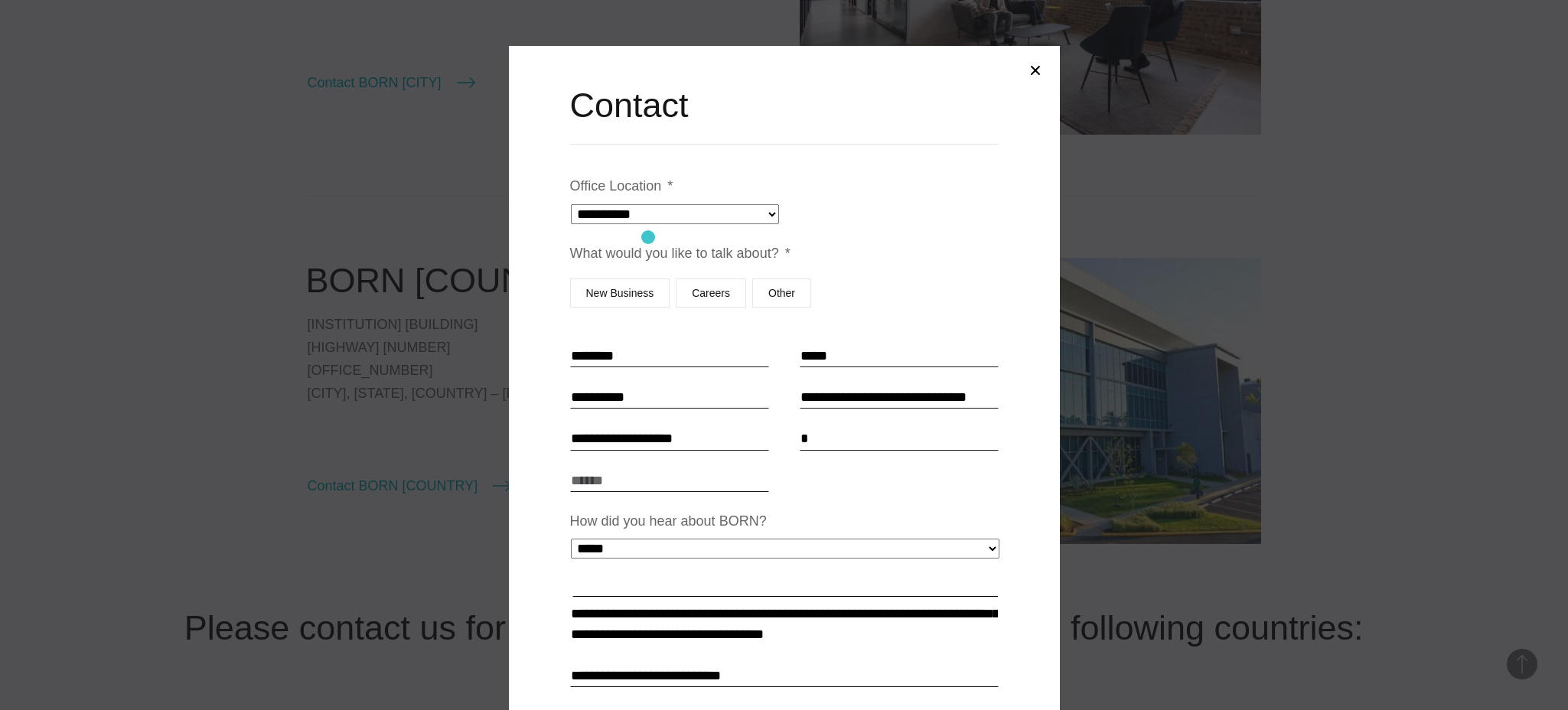 click on "**********" at bounding box center (675, 214) 